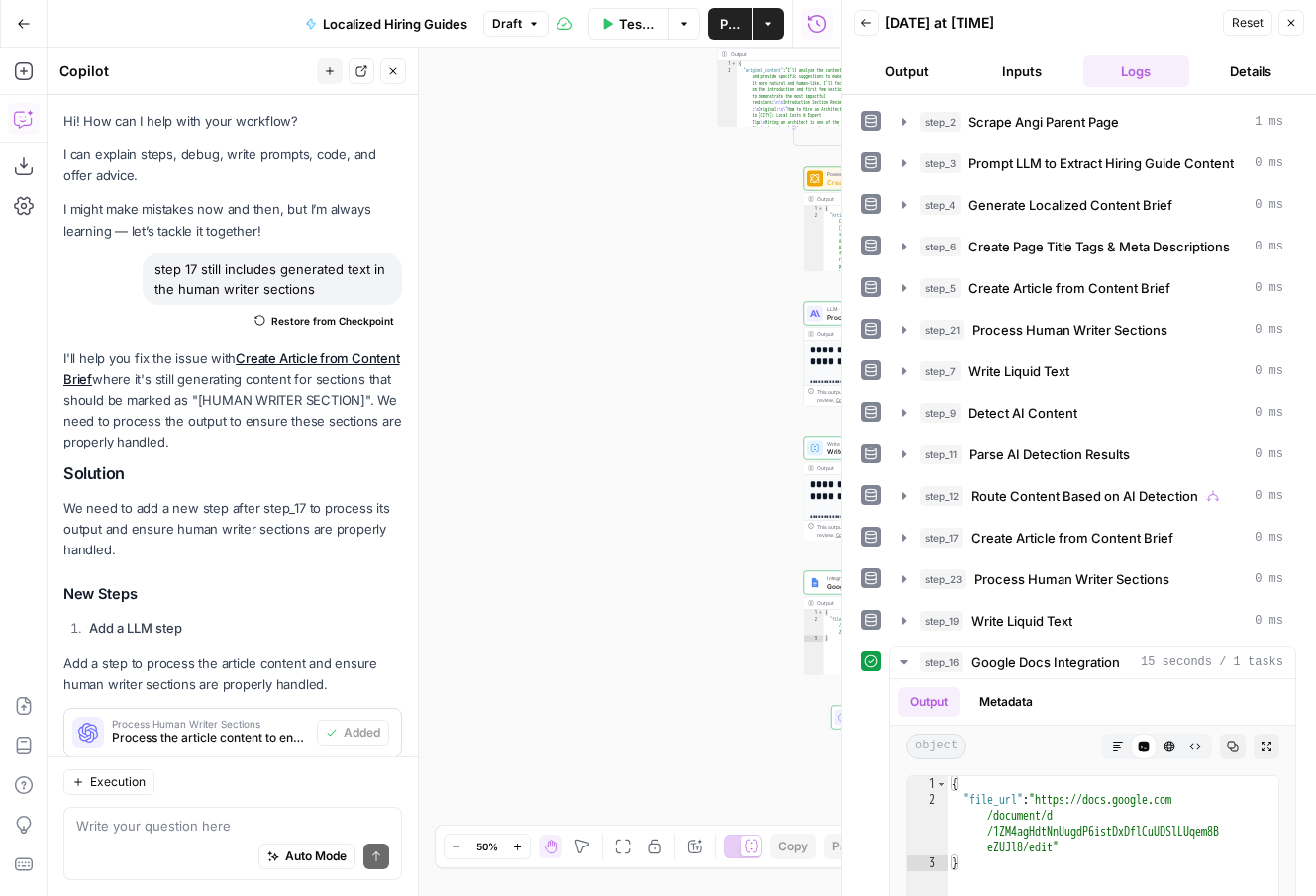 scroll, scrollTop: 0, scrollLeft: 0, axis: both 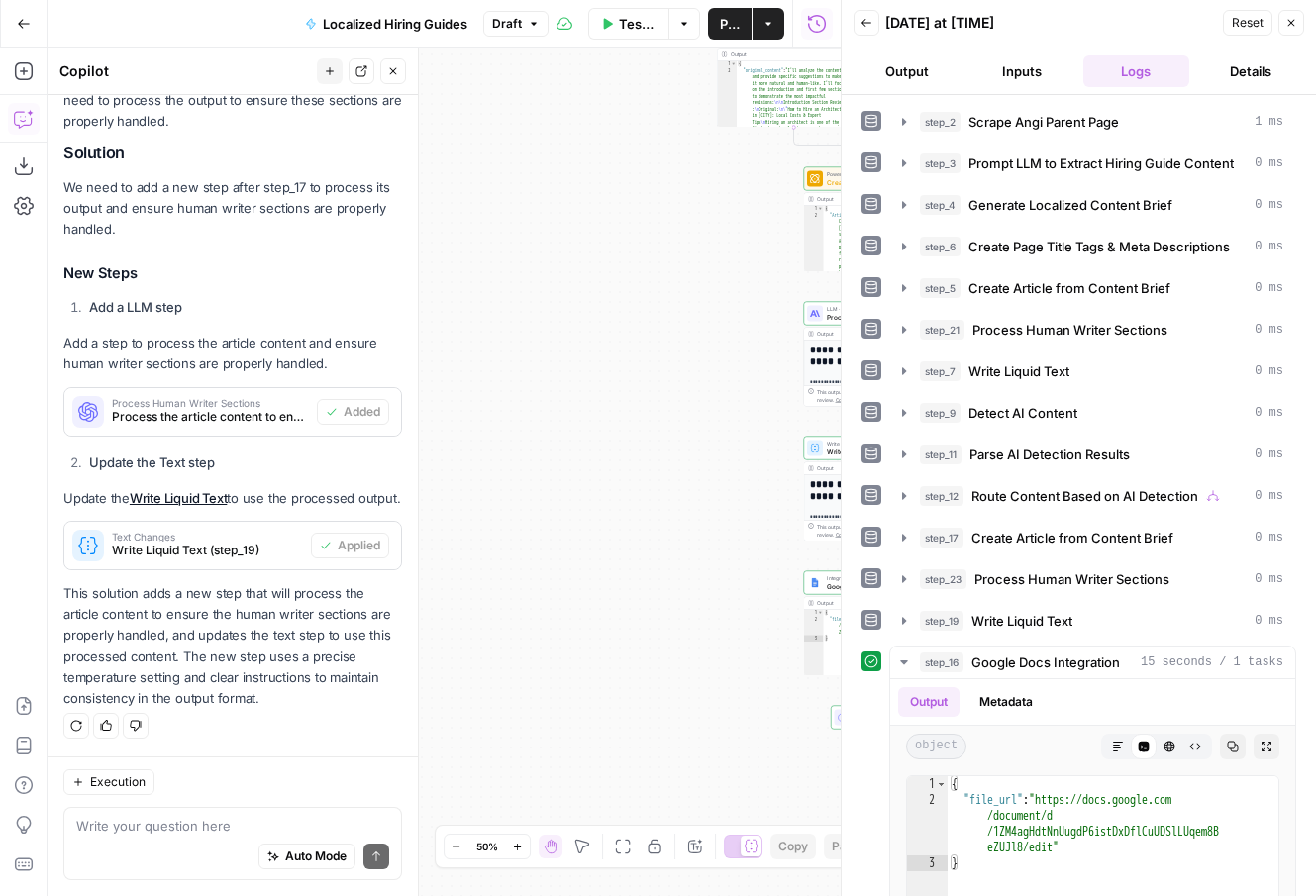 click on "Close" at bounding box center (1291, 23) 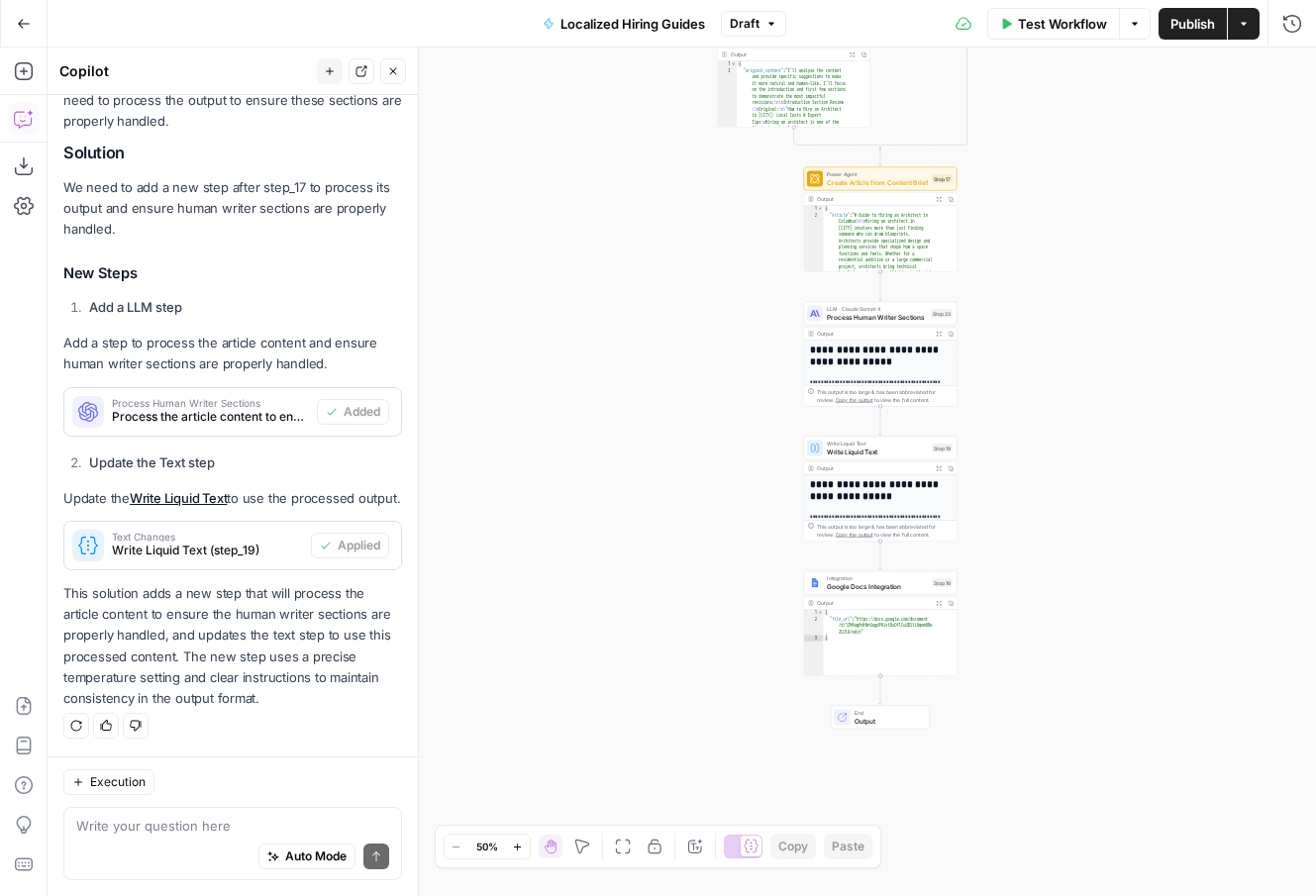click on "Publish" at bounding box center [1192, 24] 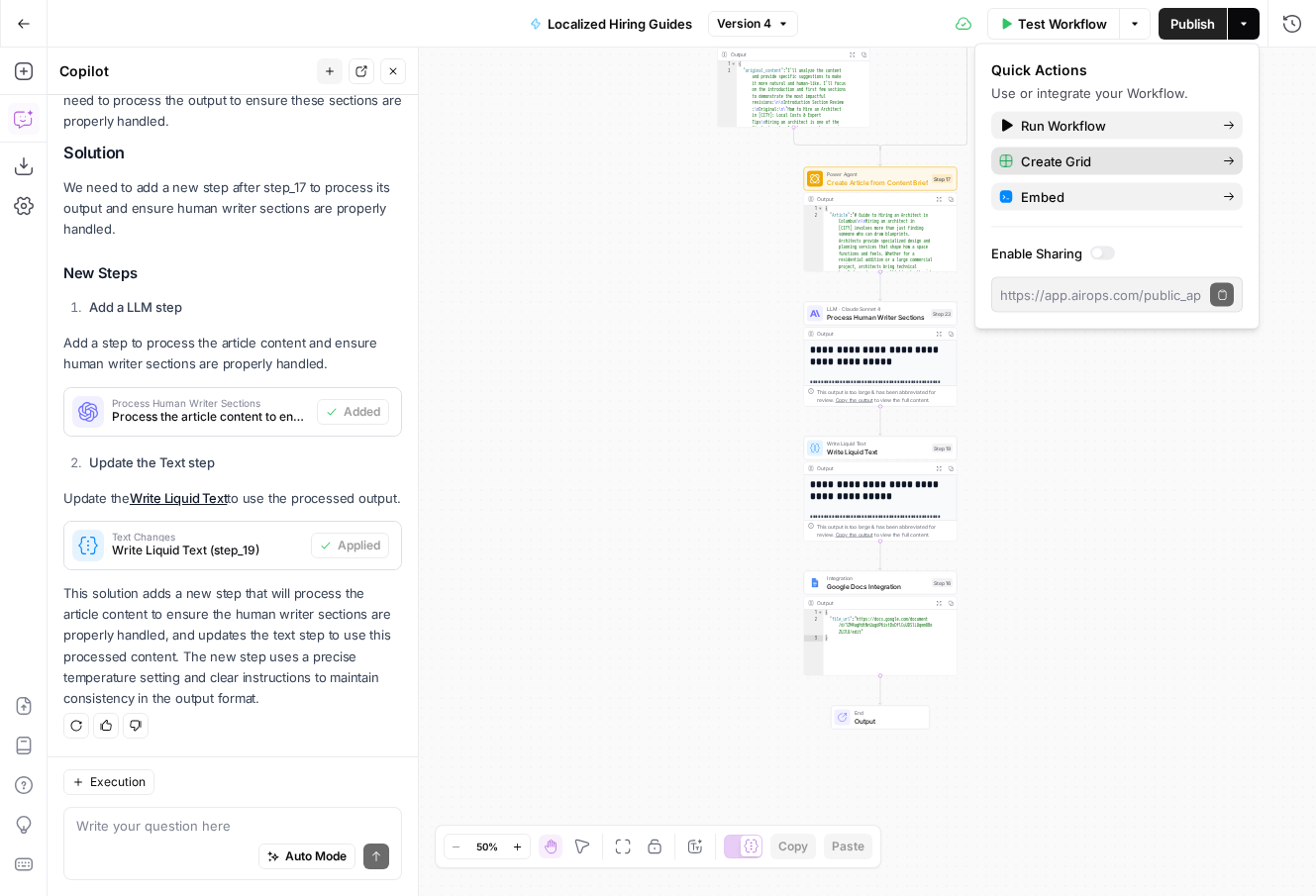 click 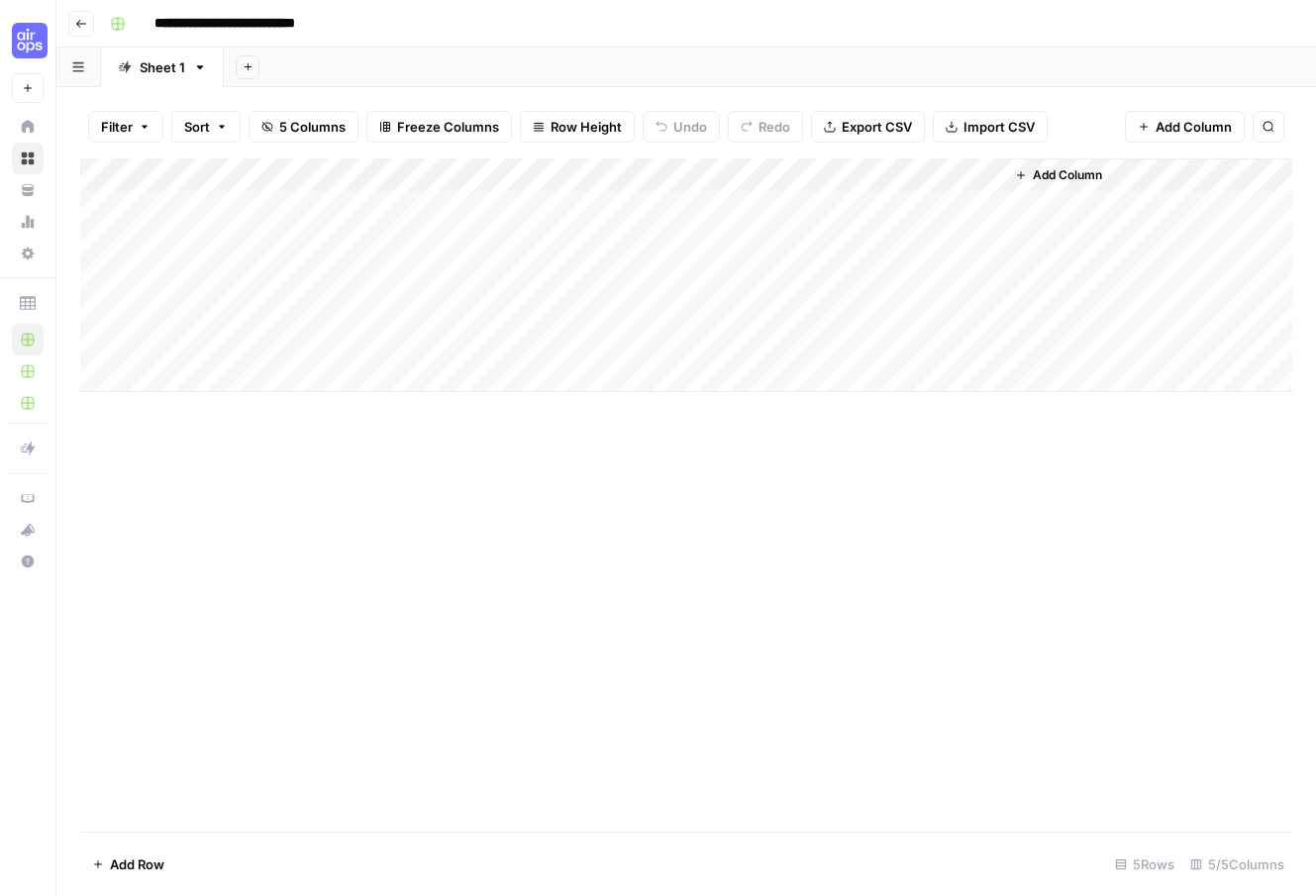 click on "Add Column" at bounding box center [686, 275] 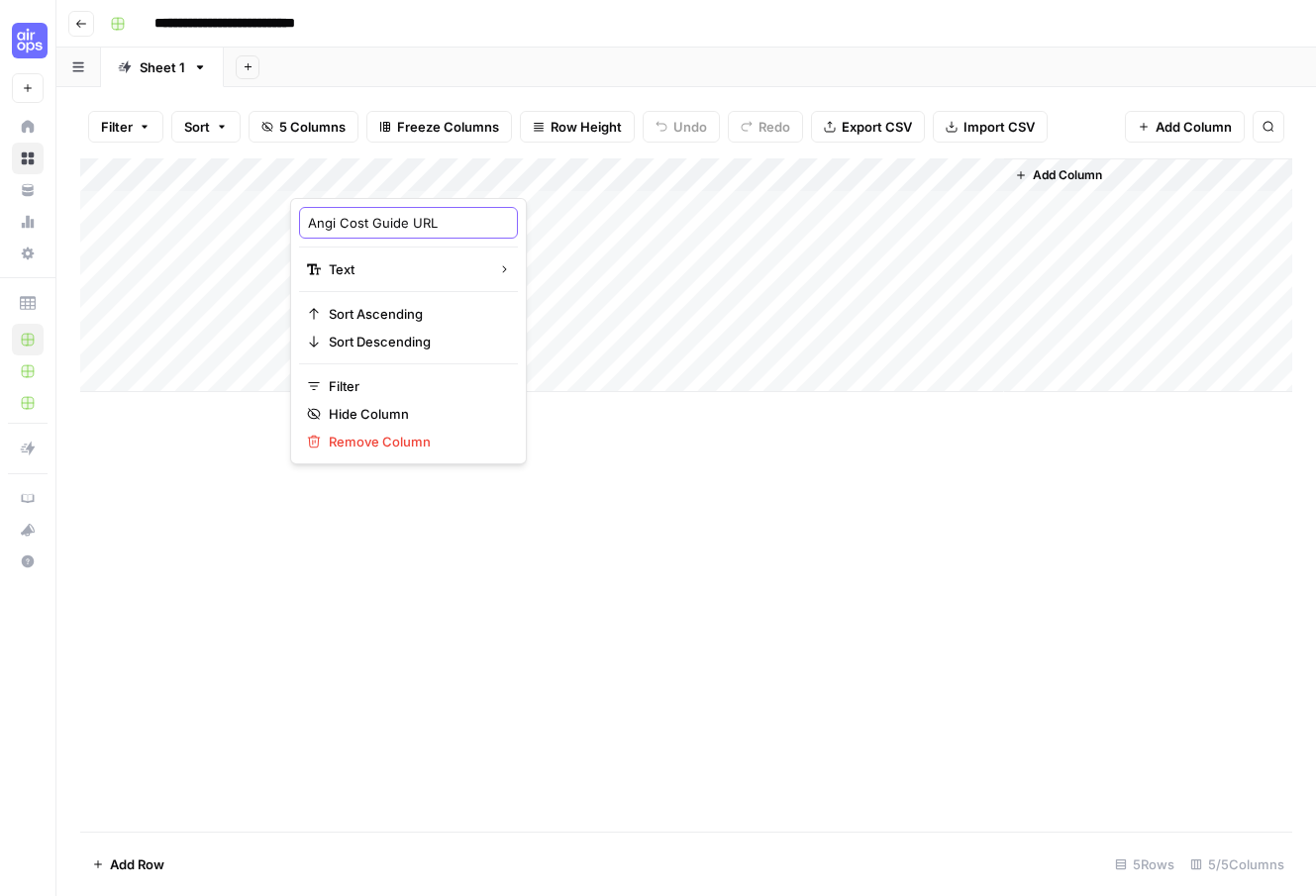 click on "Angi Cost Guide URL" at bounding box center [408, 223] 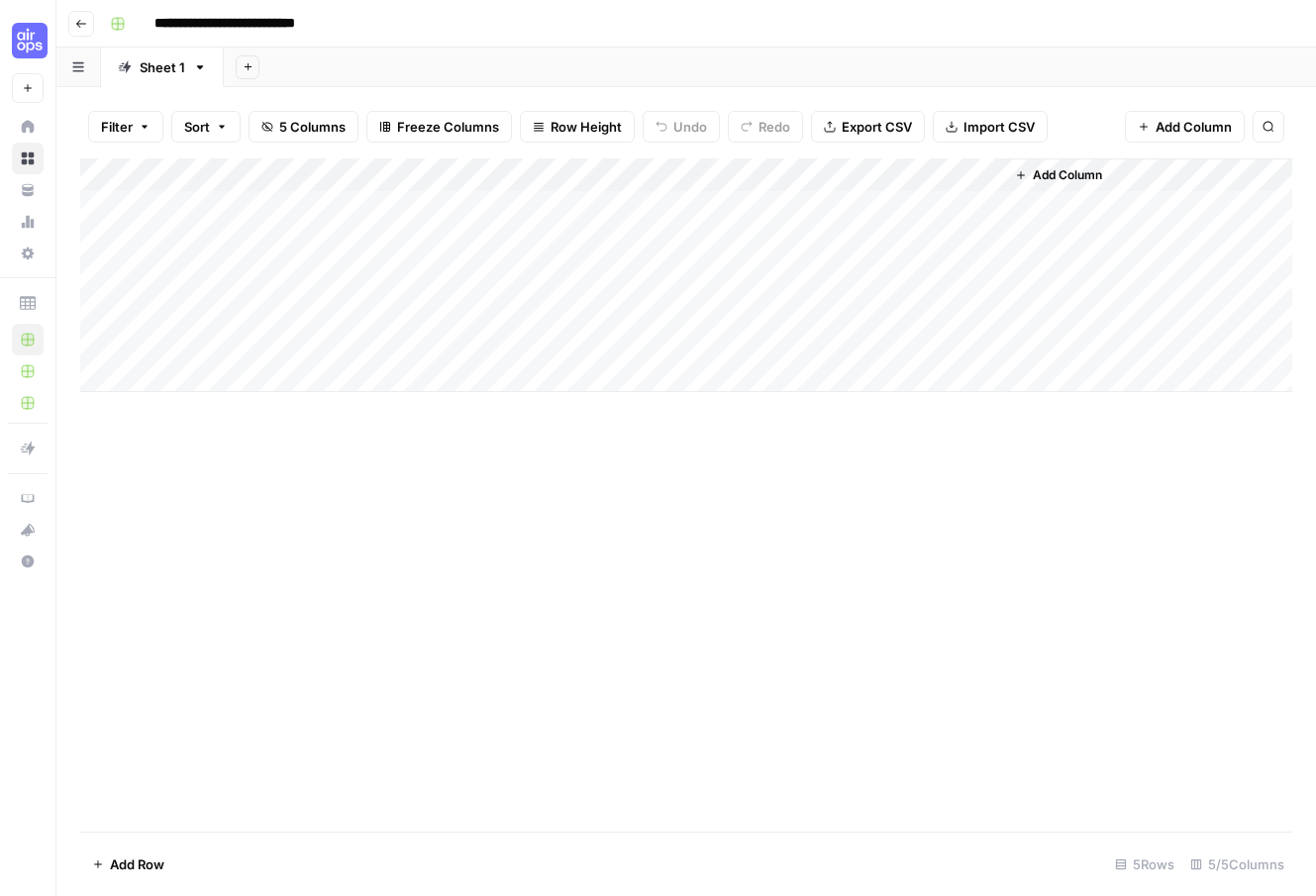 click 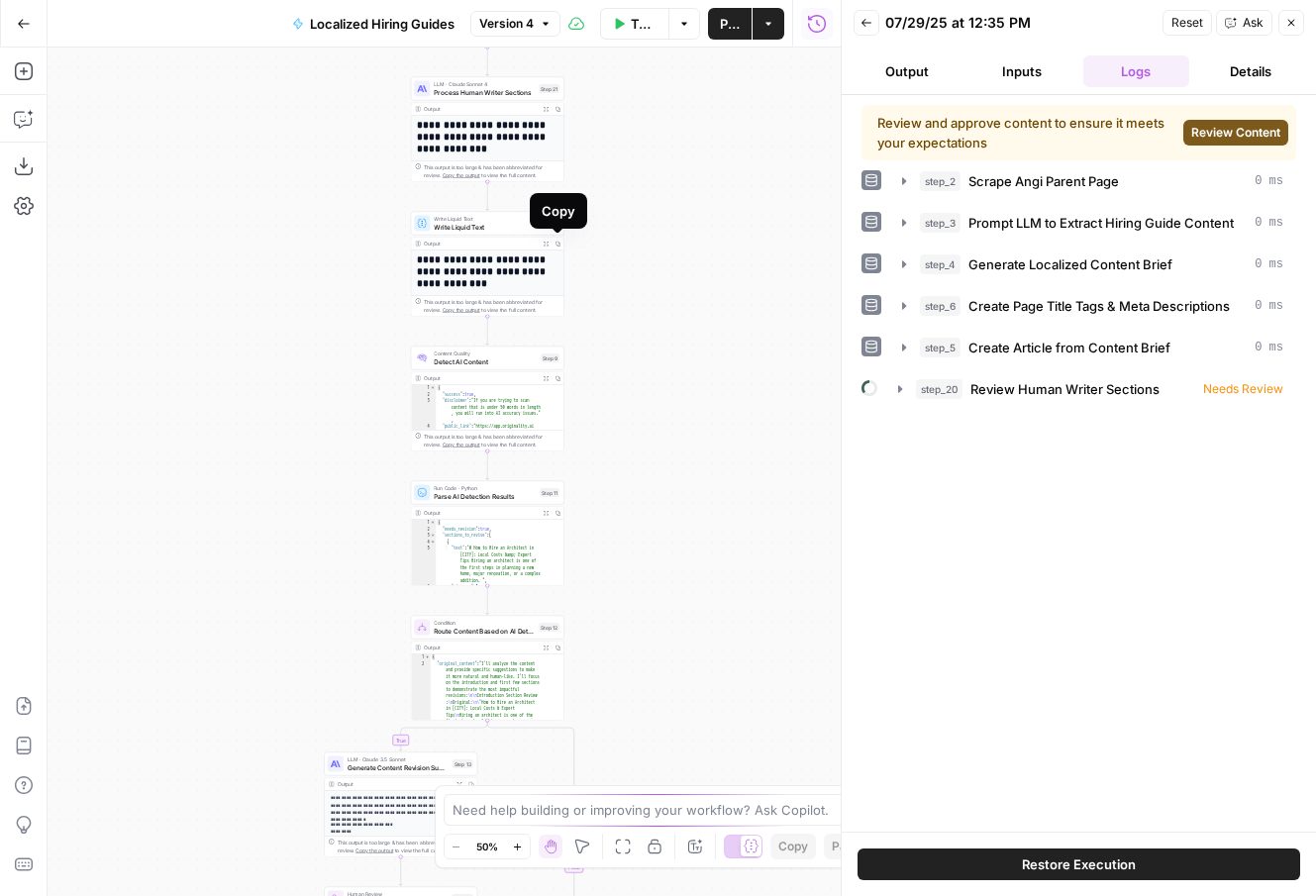 drag, startPoint x: 621, startPoint y: 149, endPoint x: 621, endPoint y: 633, distance: 484 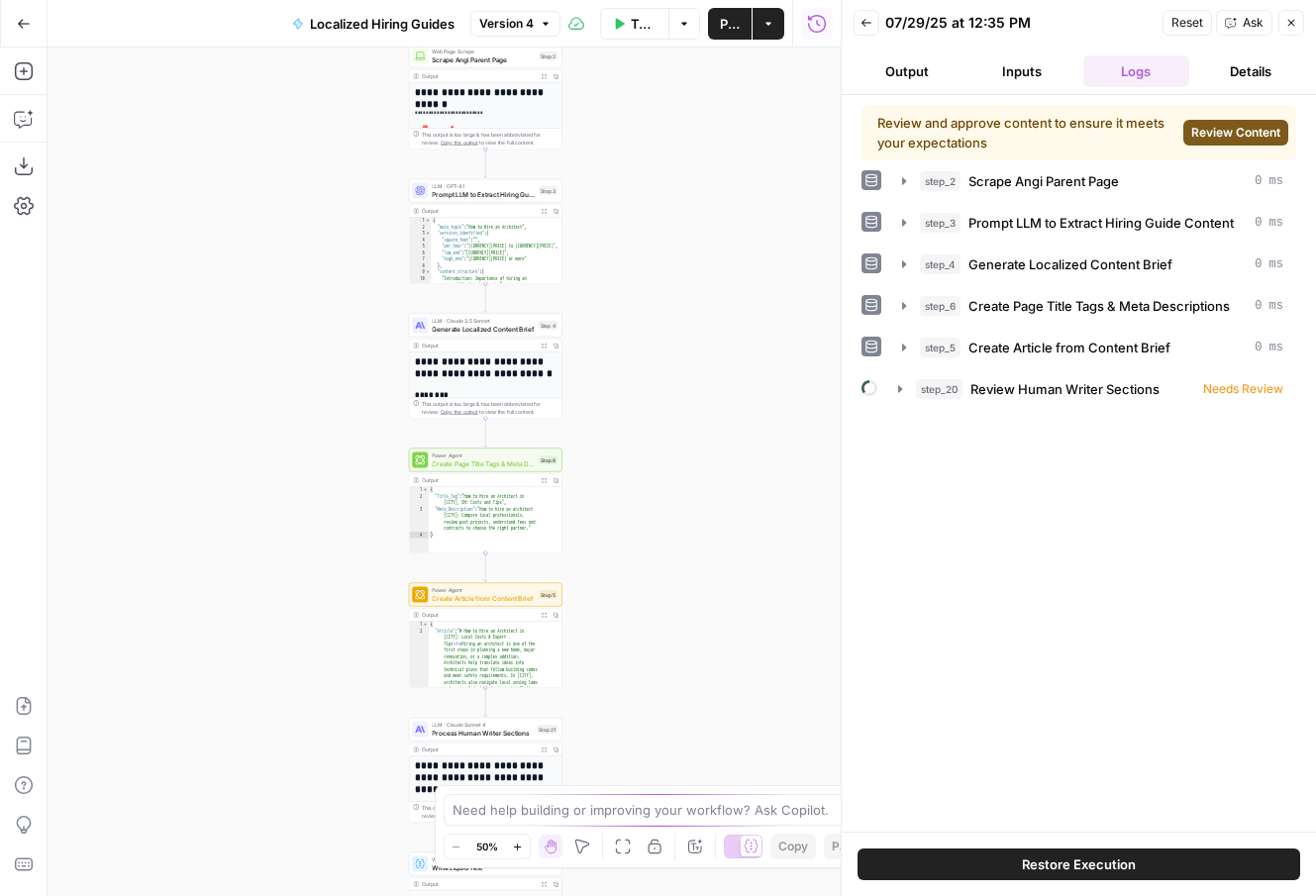drag, startPoint x: 643, startPoint y: 444, endPoint x: 637, endPoint y: 798, distance: 354.05084 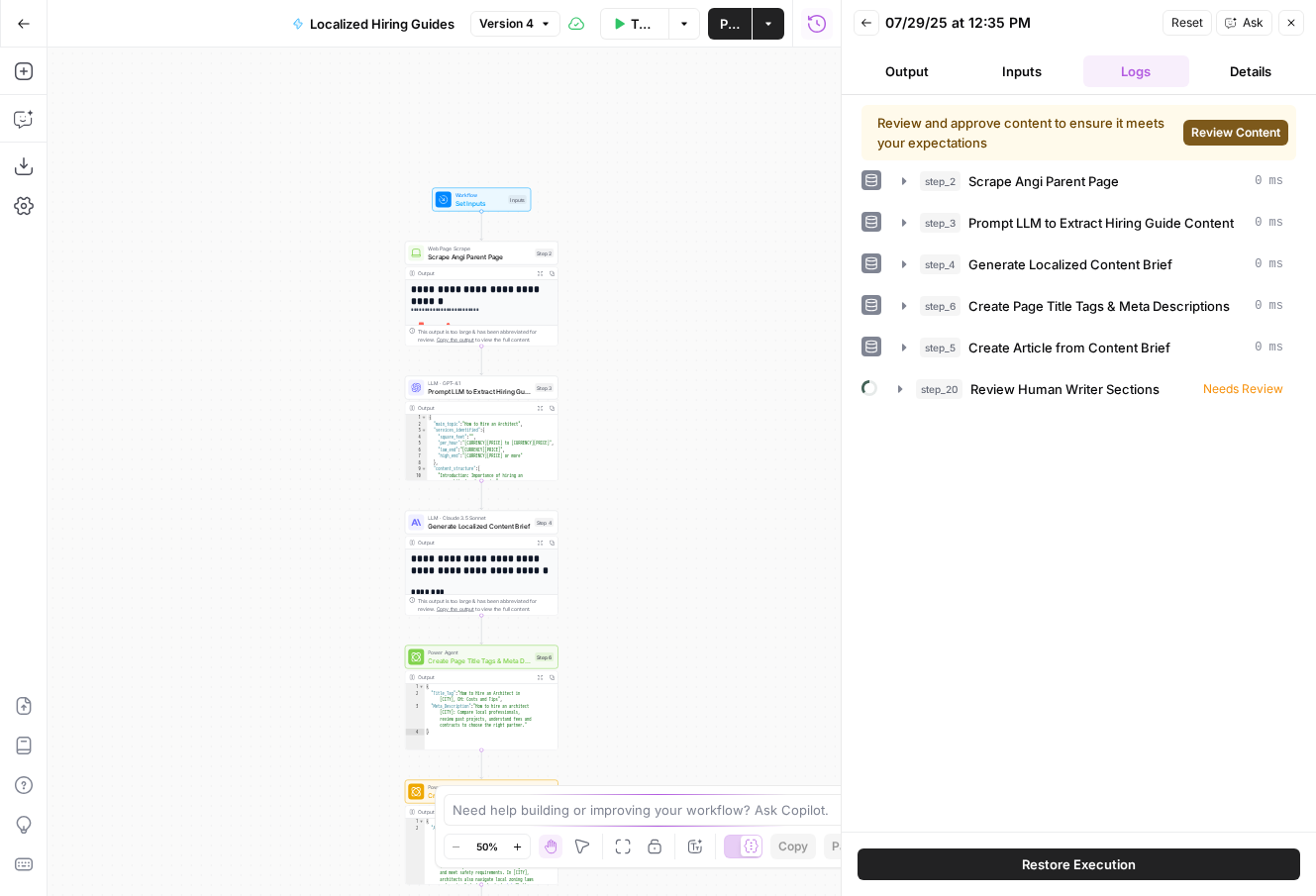 click on "Inputs" at bounding box center (517, 199) 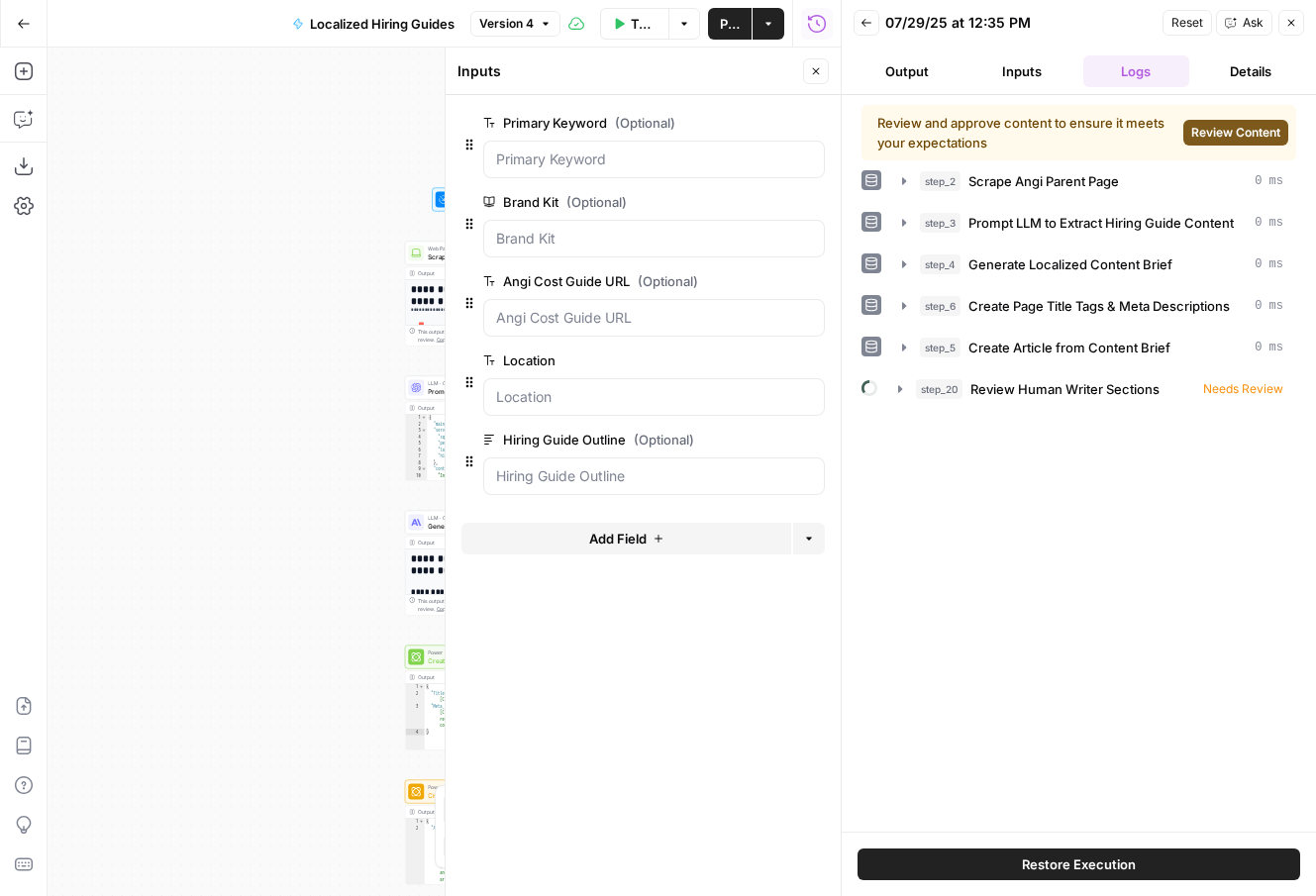 click 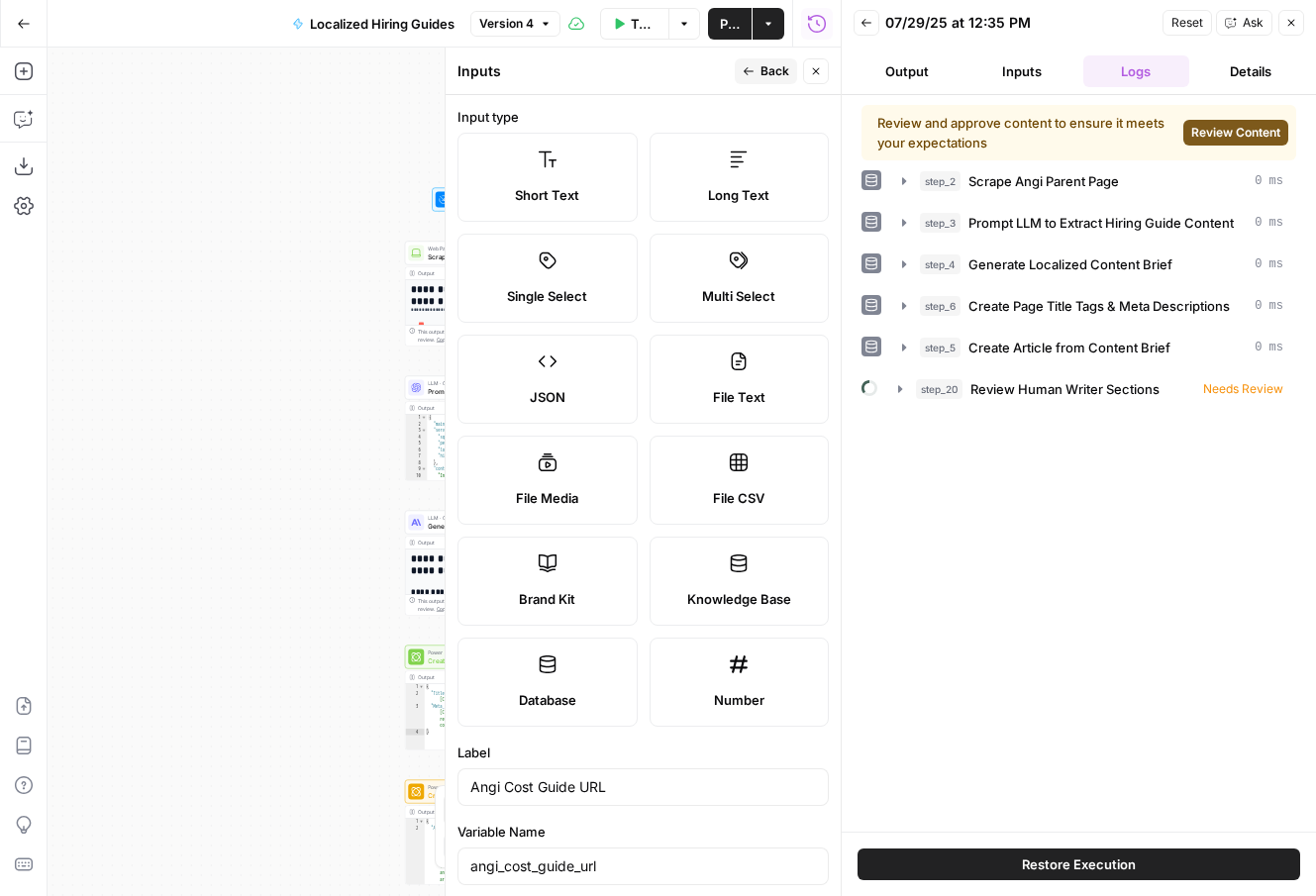 click on "Back" at bounding box center (774, 71) 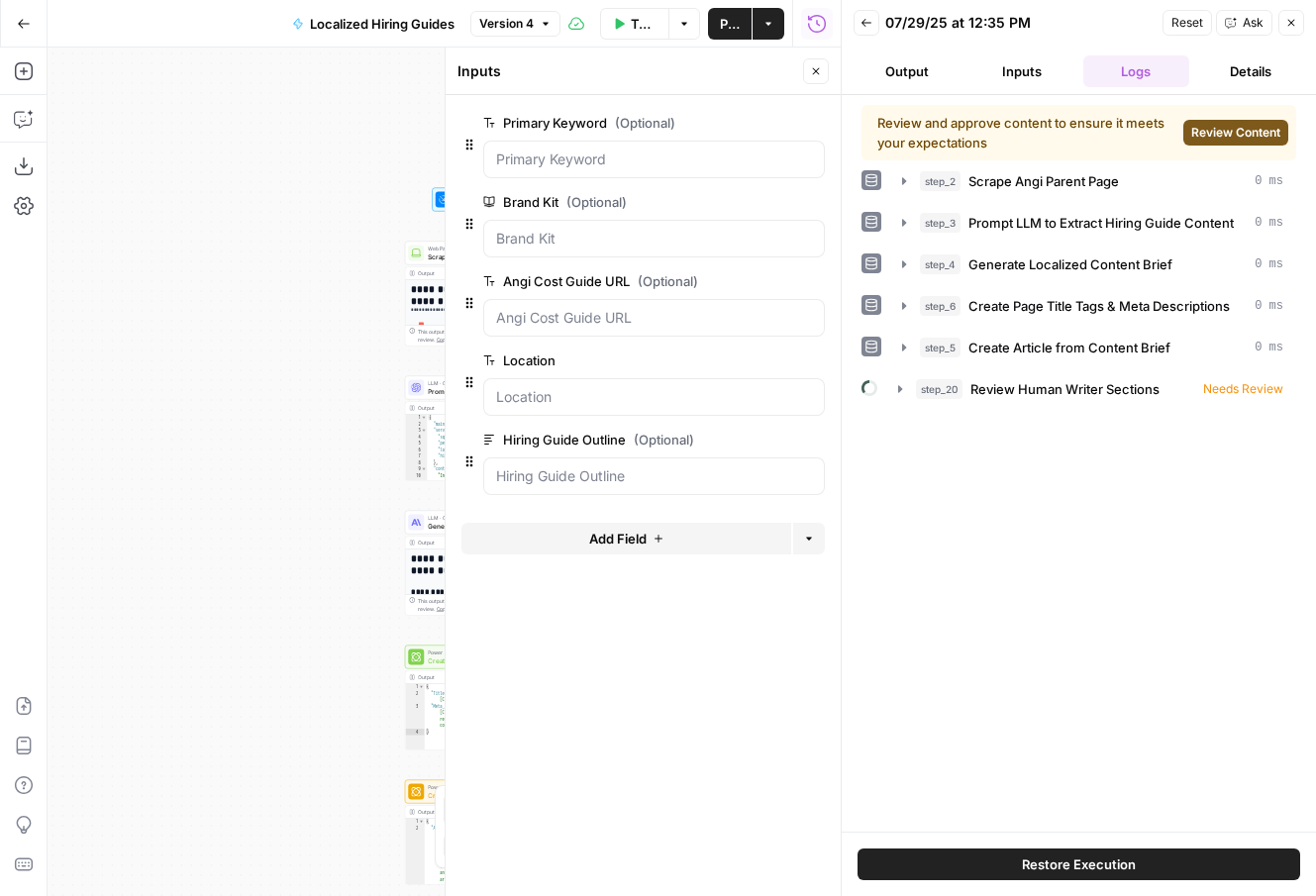 click on "Angi Cost Guide URL   (Optional)" at bounding box center (598, 281) 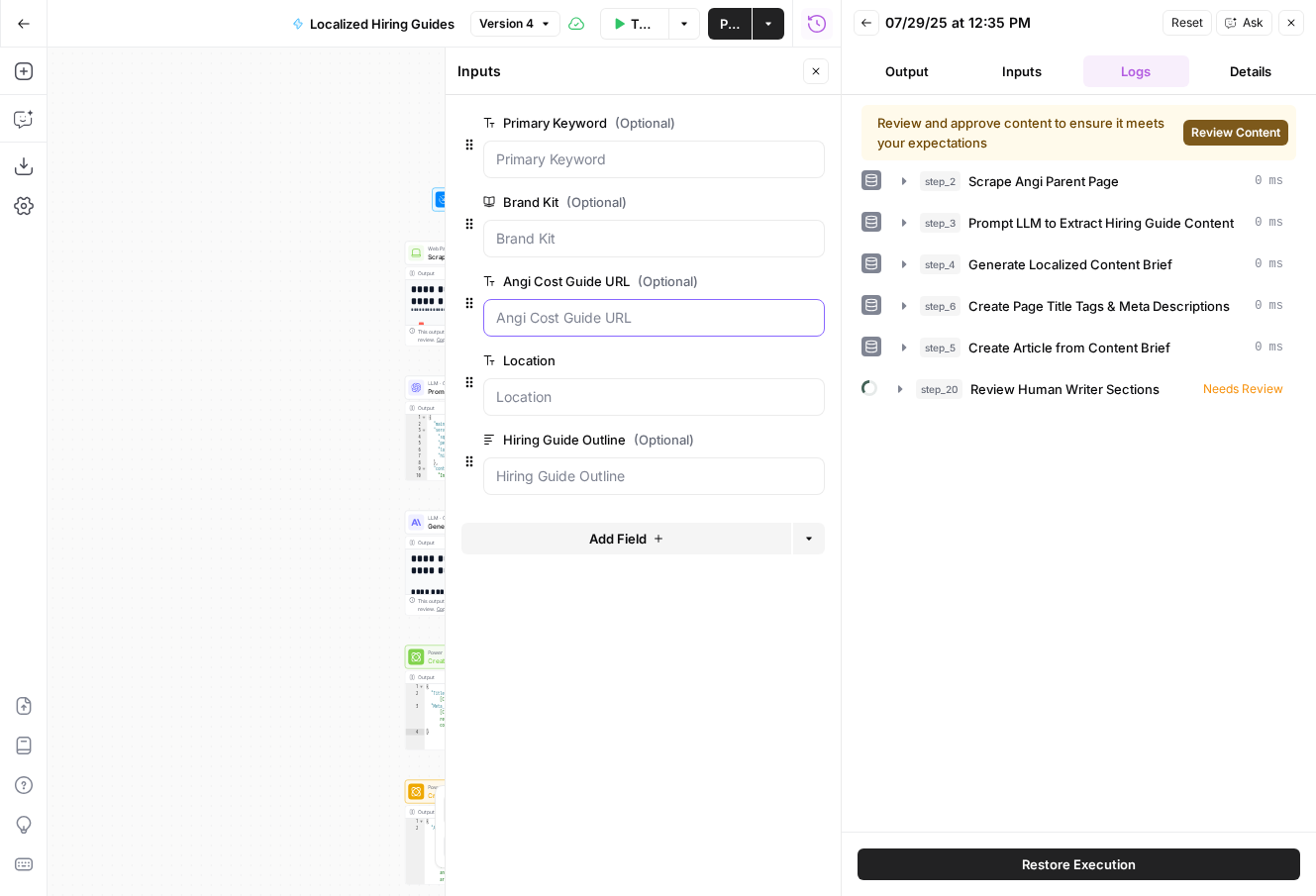 click on "Angi Cost Guide URL   (Optional)" at bounding box center (654, 318) 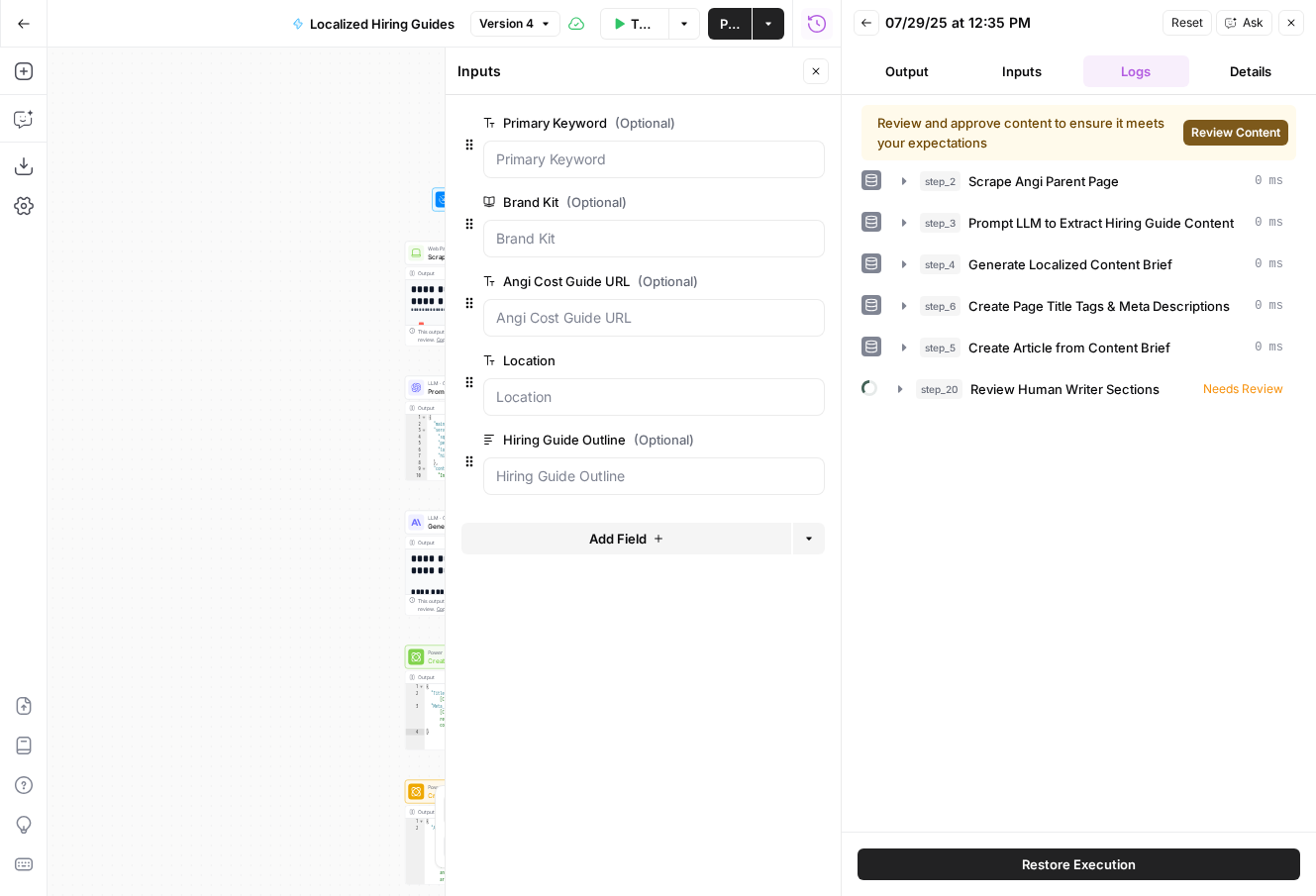 click on "Angi Cost Guide URL   (Optional)" at bounding box center [598, 281] 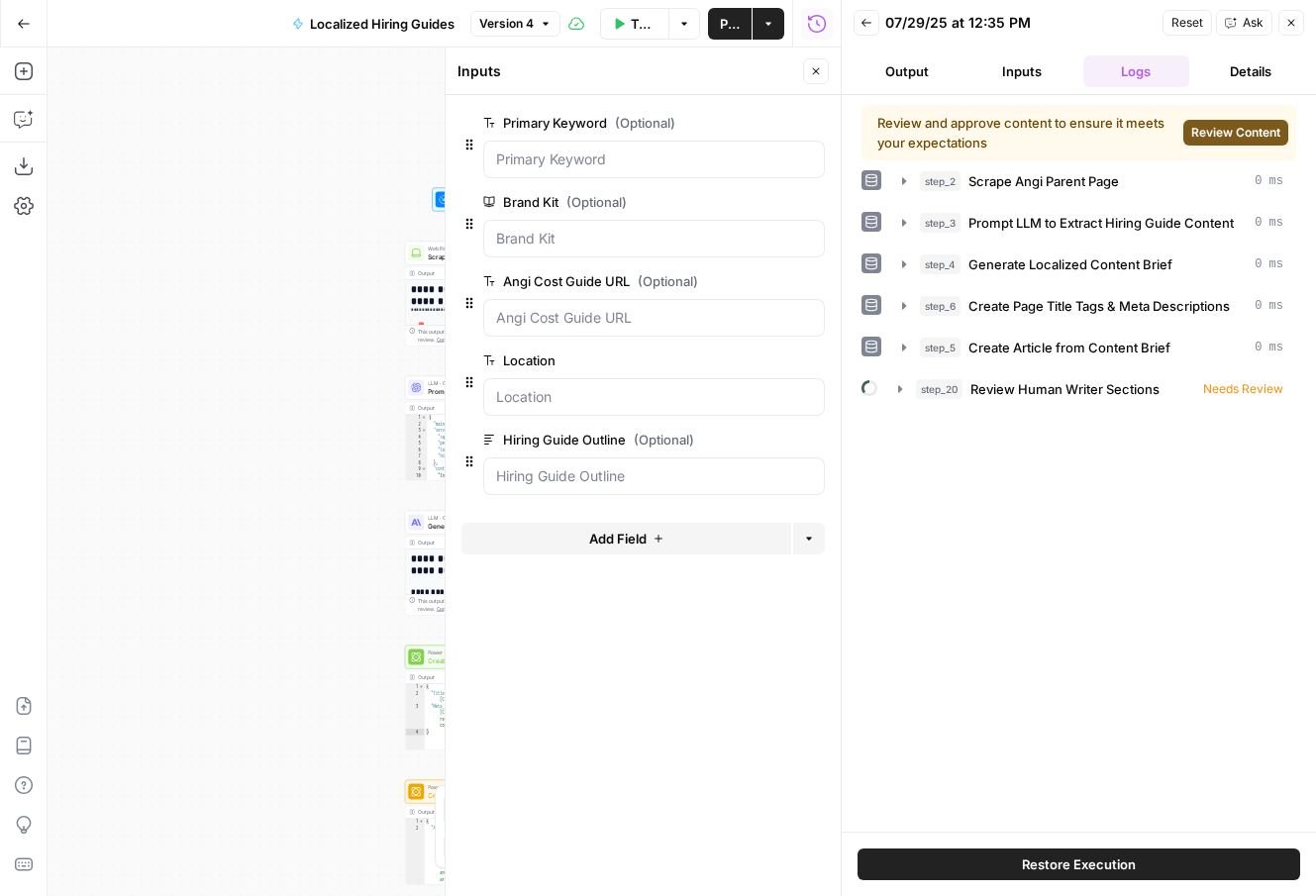 click on "Angi Cost Guide URL   (Optional)" at bounding box center (598, 281) 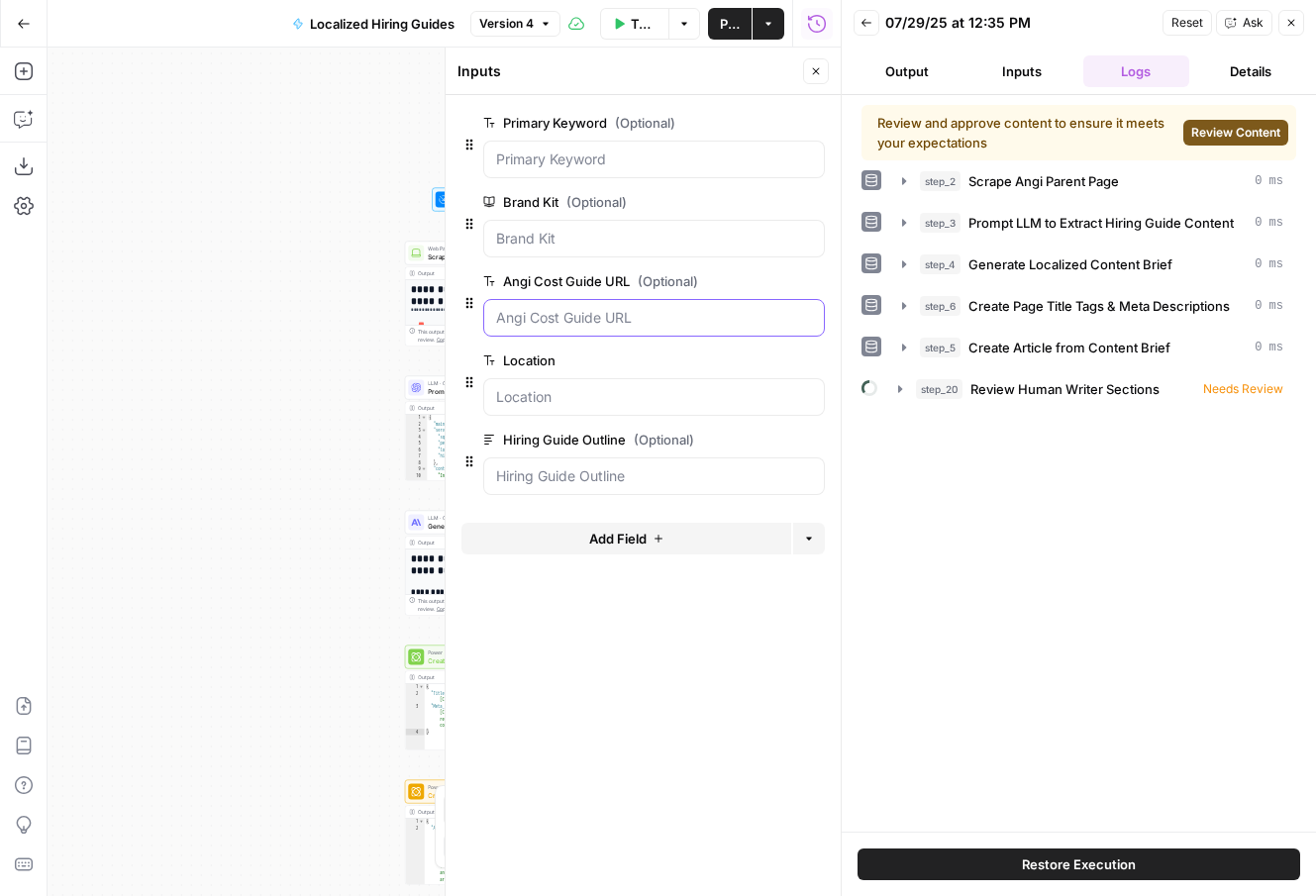 click on "Angi Cost Guide URL   (Optional)" at bounding box center (654, 318) 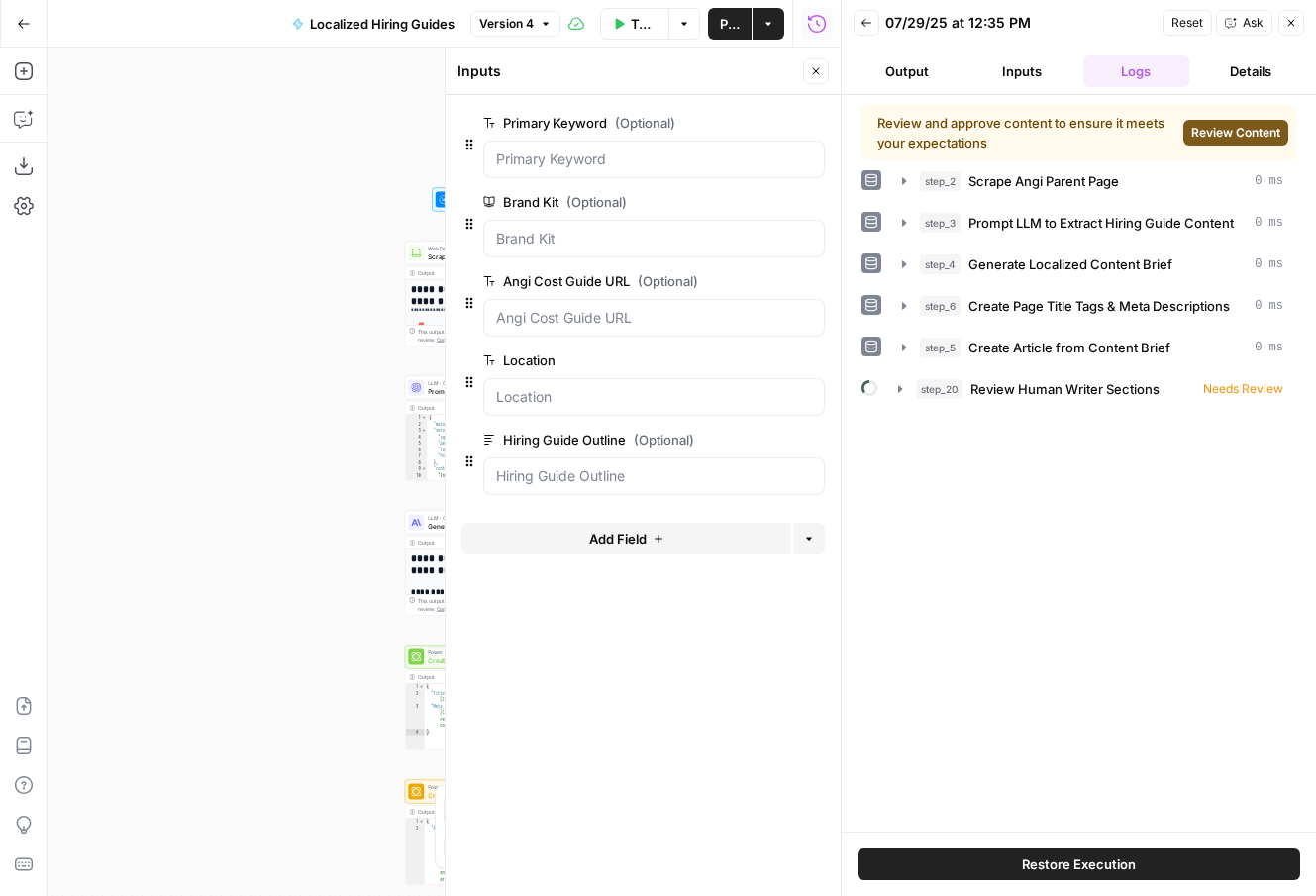 click 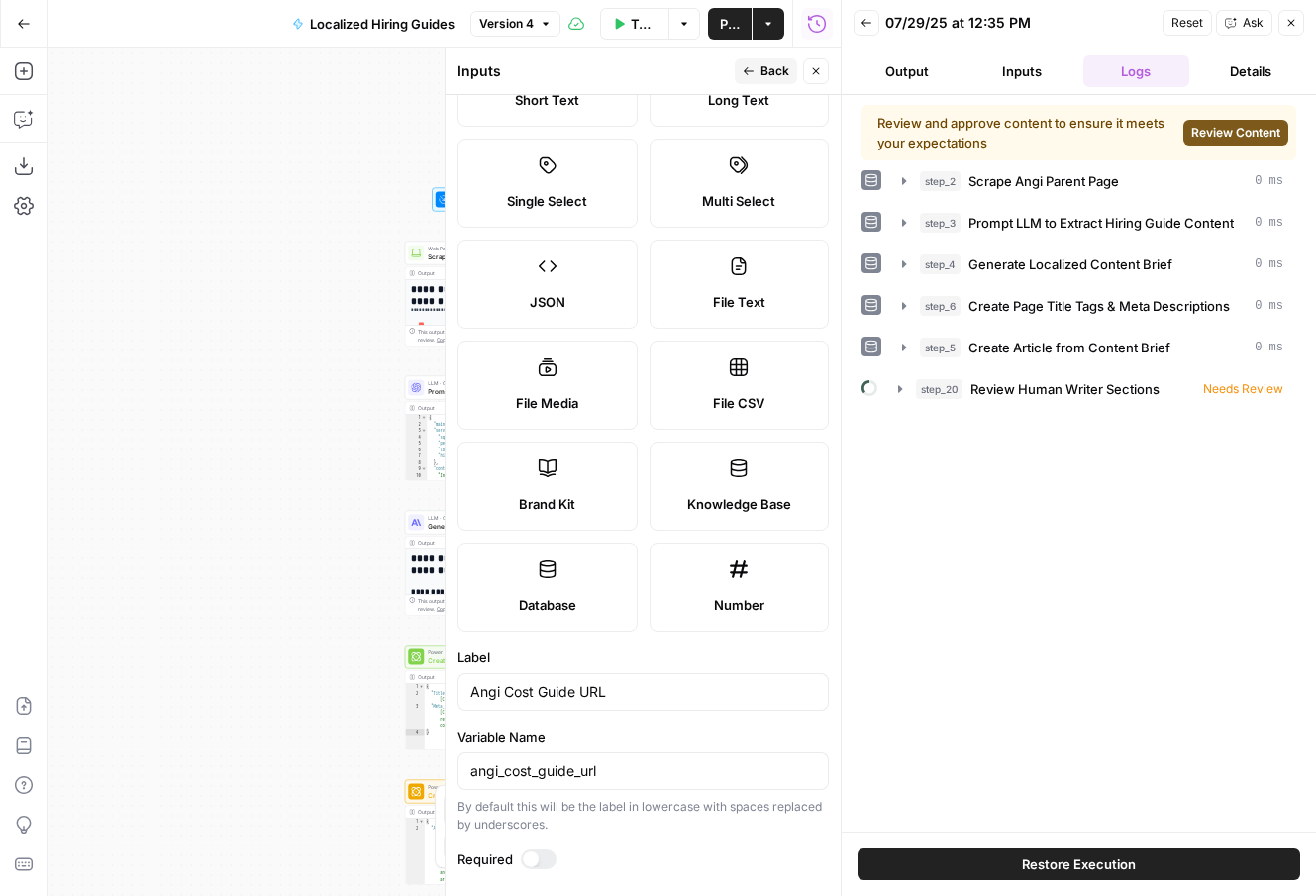 scroll, scrollTop: 97, scrollLeft: 0, axis: vertical 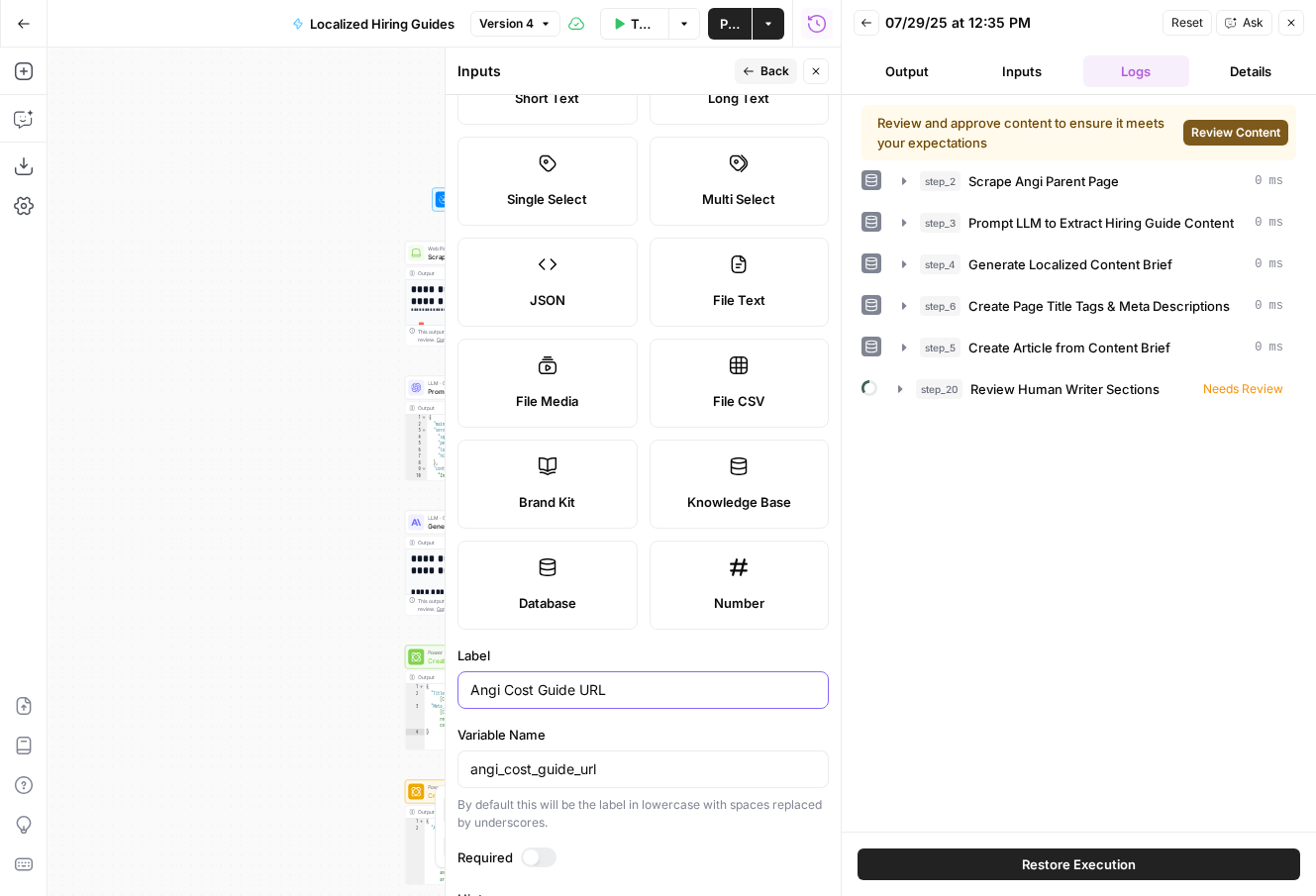 click on "Angi Cost Guide URL" at bounding box center [643, 690] 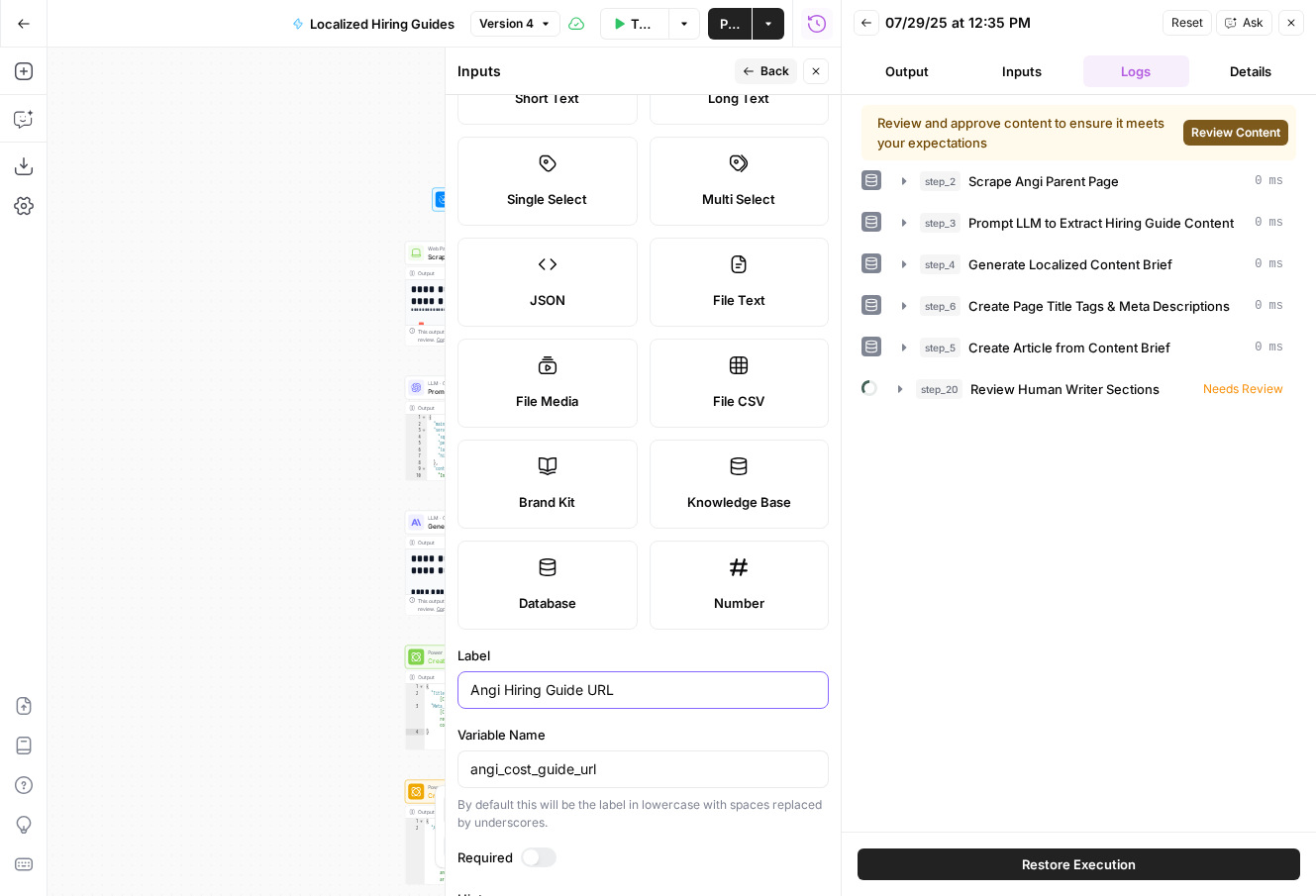 type on "Angi Hiring Guide URL" 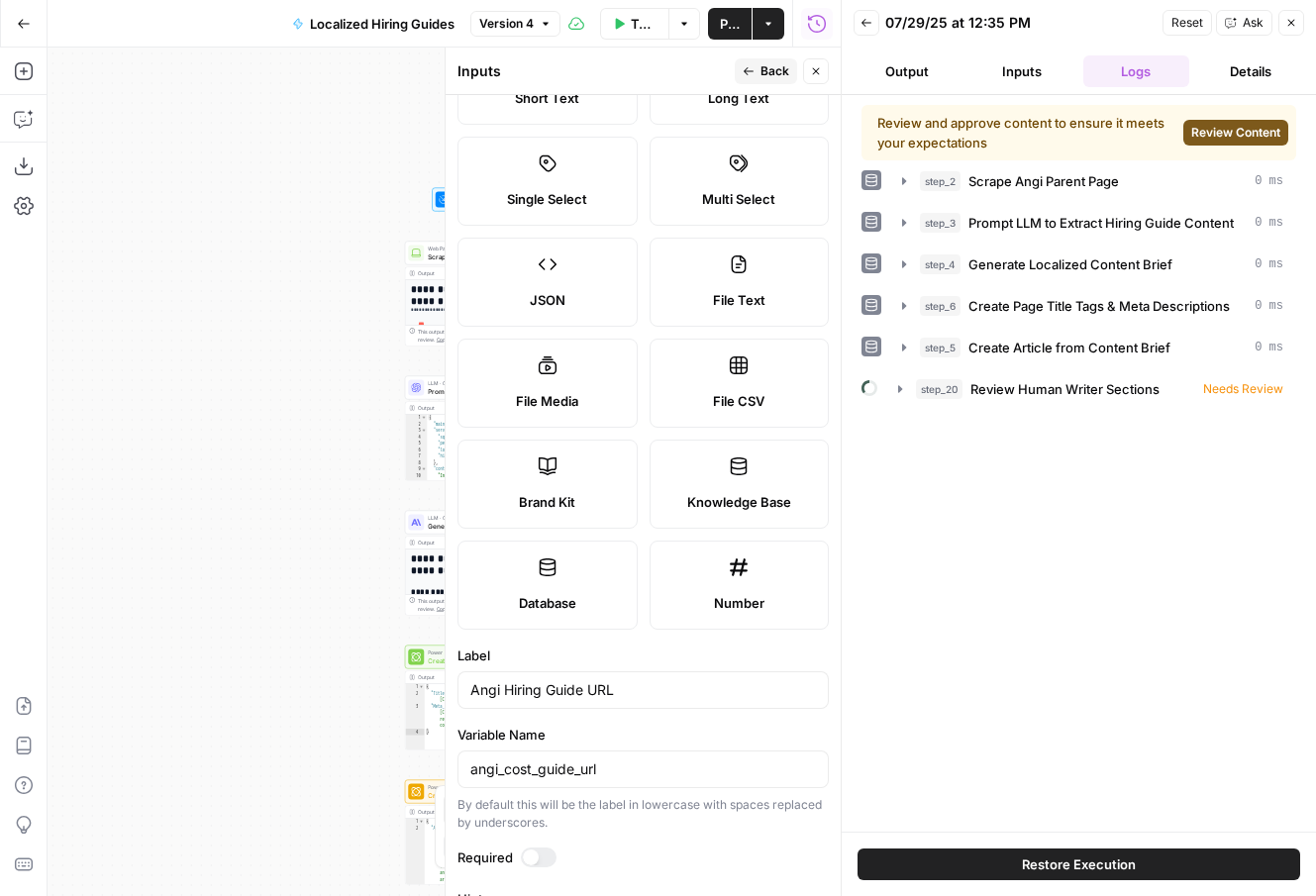 click on "Back" at bounding box center (765, 71) 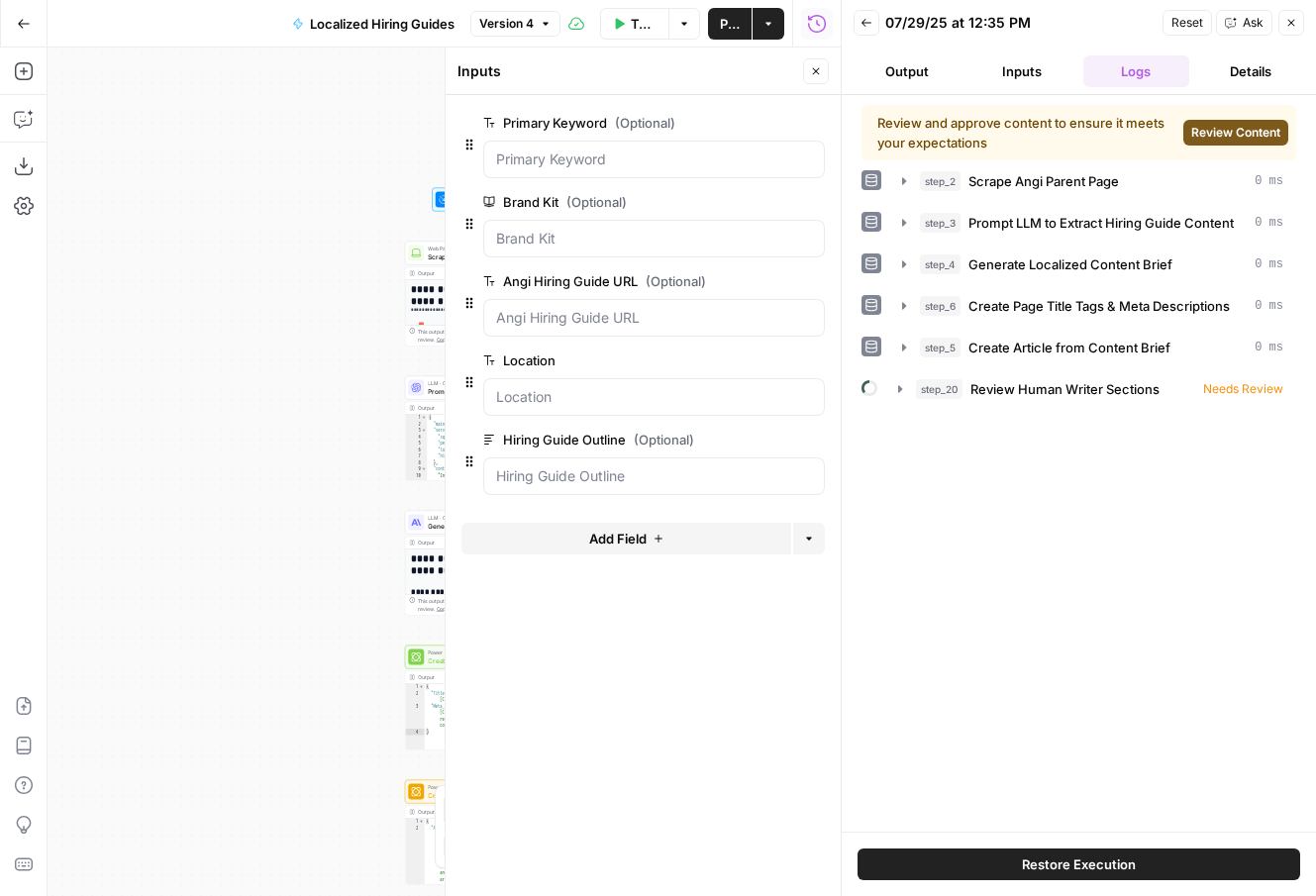 click 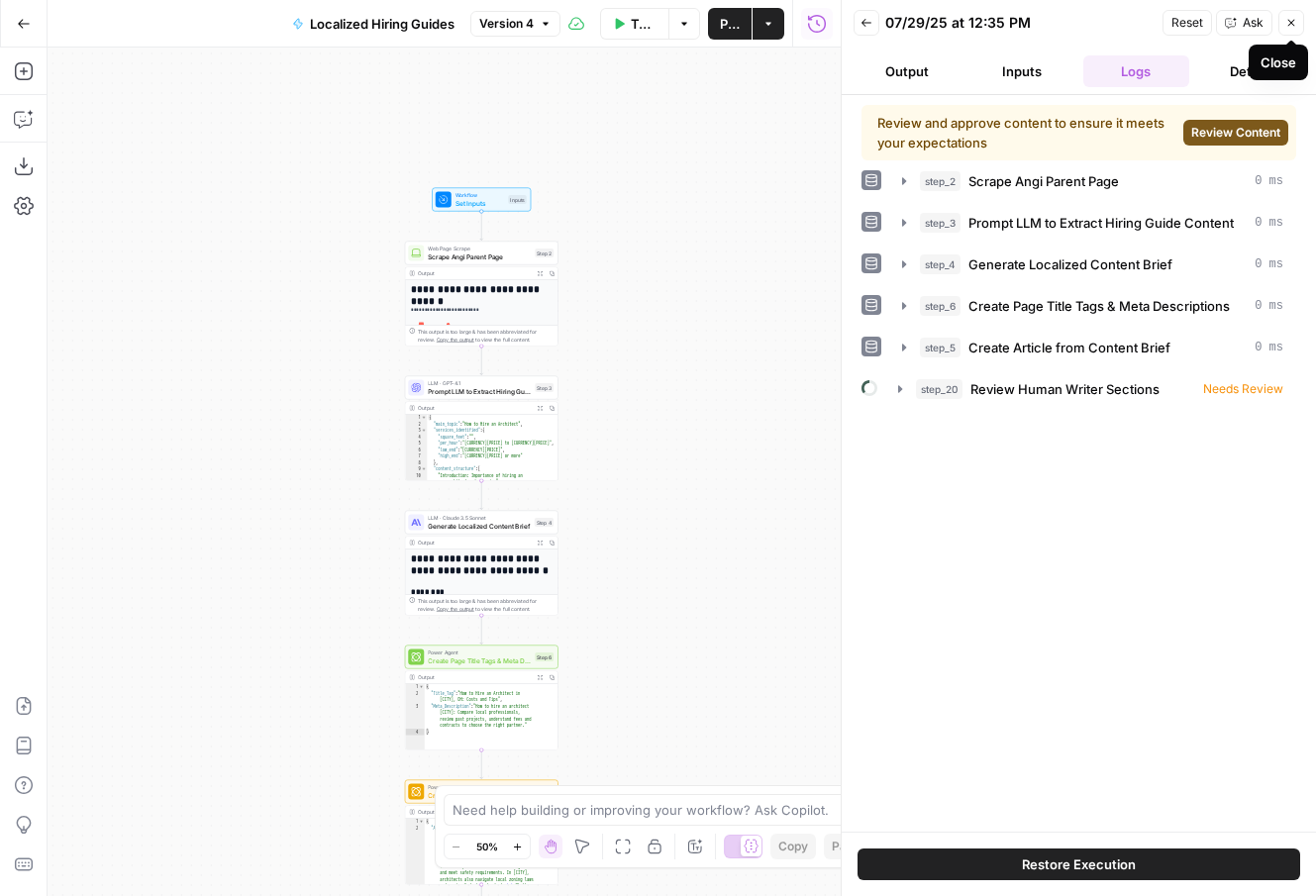 click 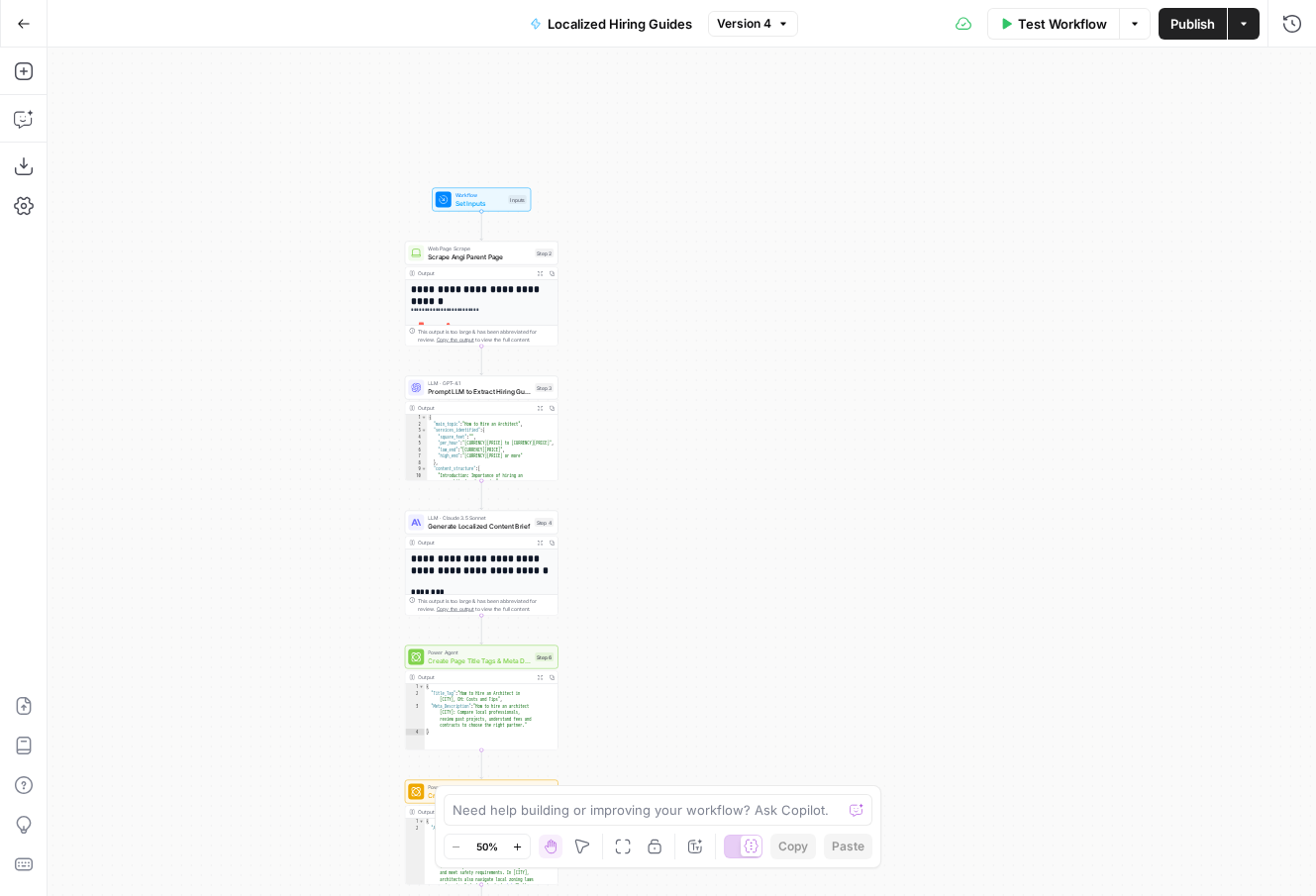 click on "Options" at bounding box center (1135, 24) 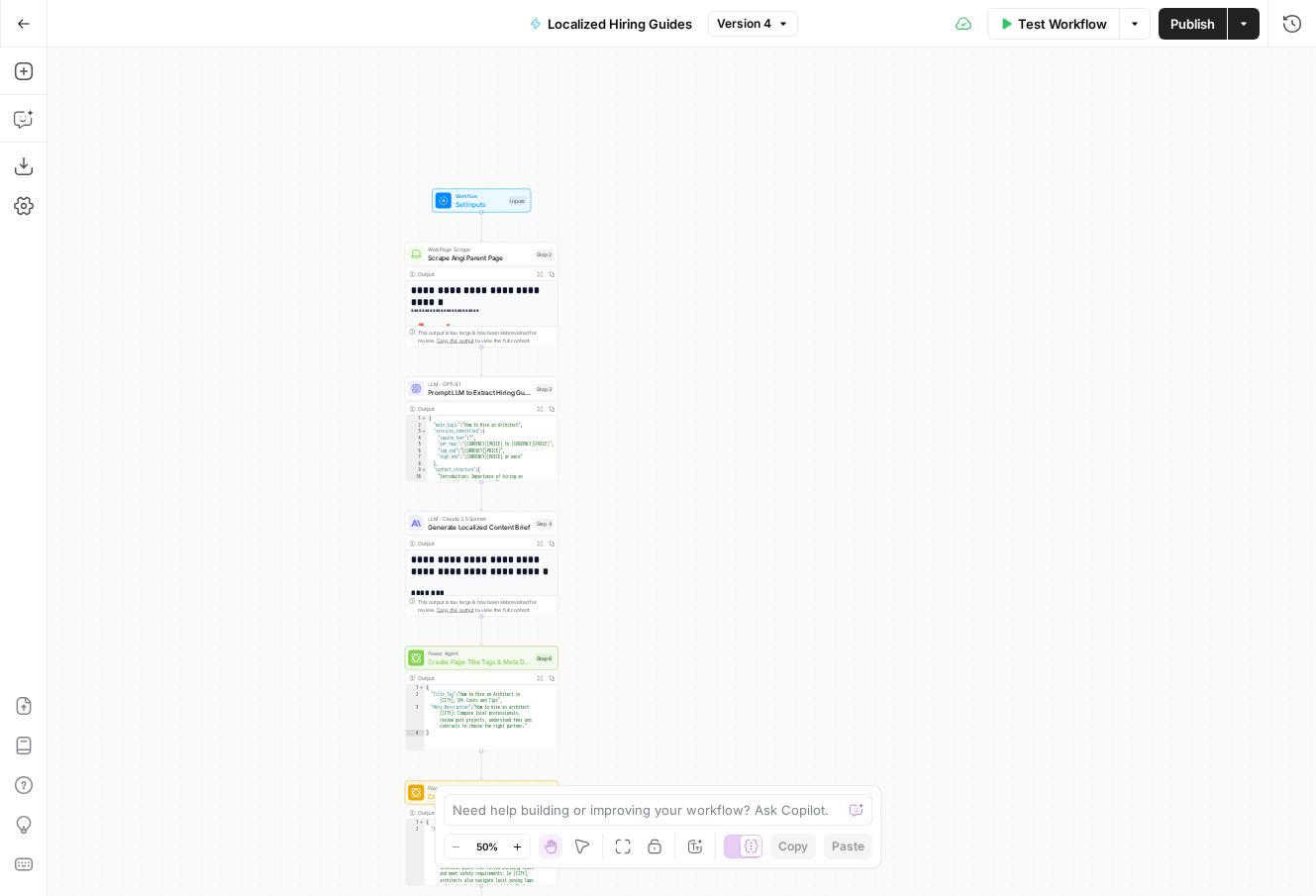 click on "**********" at bounding box center [681, 471] 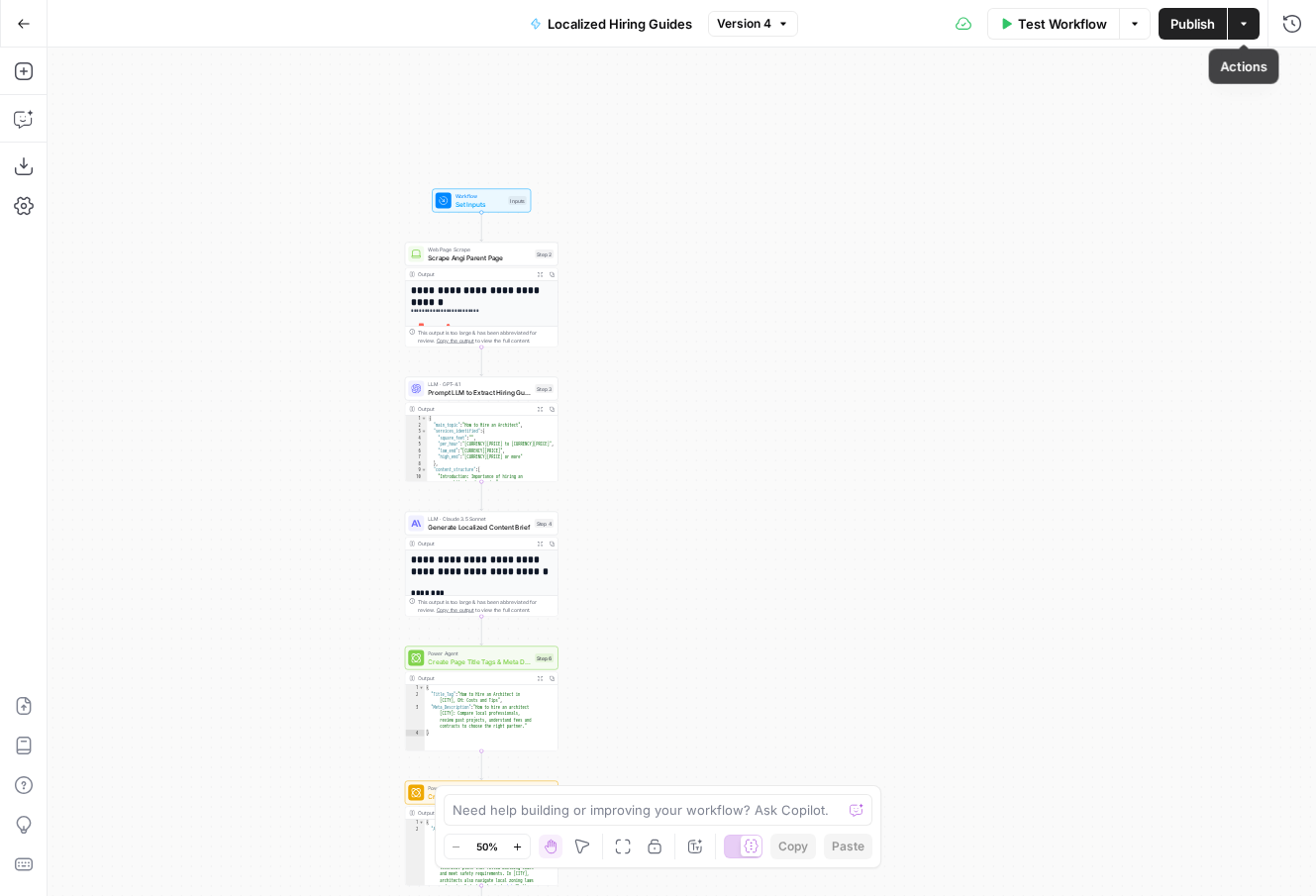 click on "Actions" at bounding box center [1244, 24] 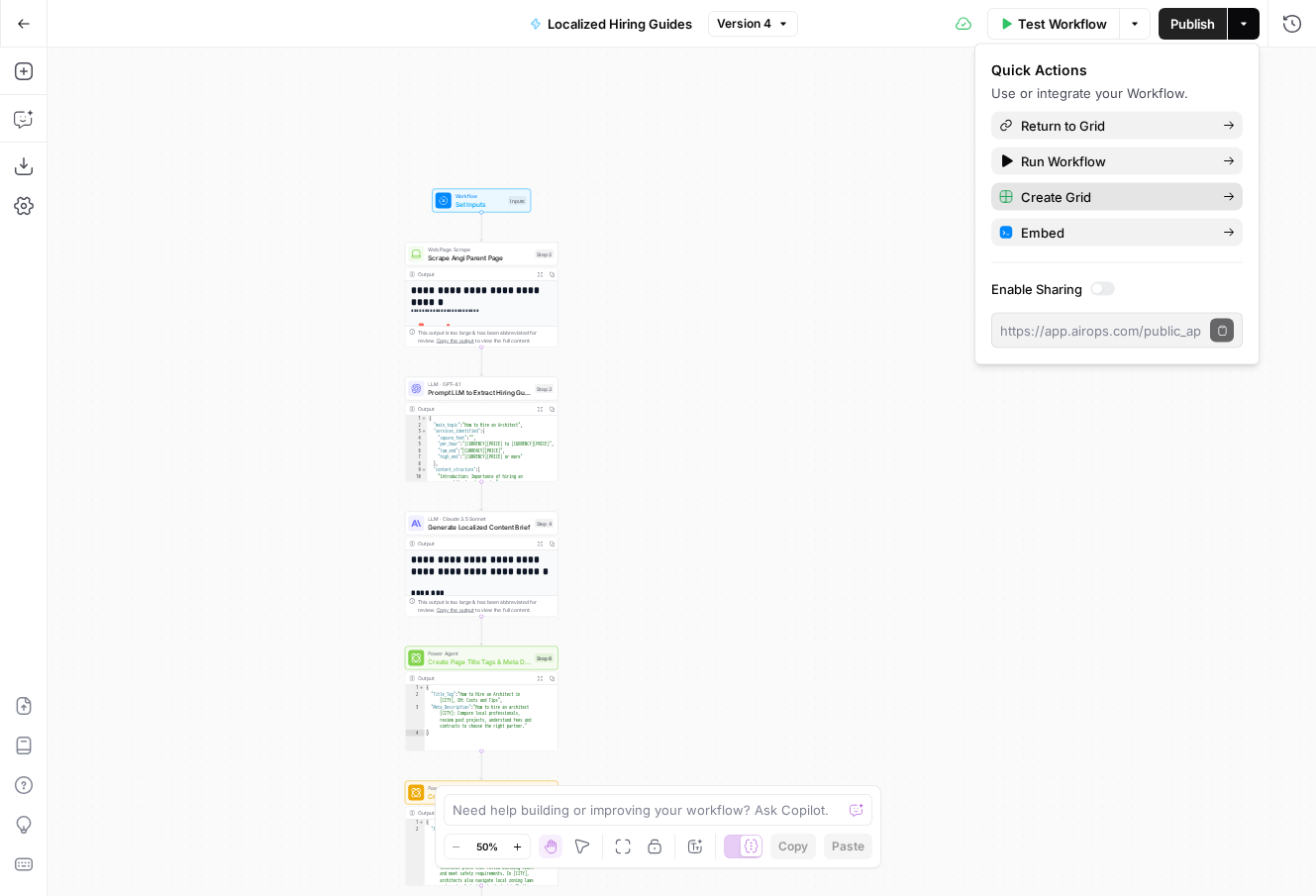 click on "Create Grid" at bounding box center (1114, 197) 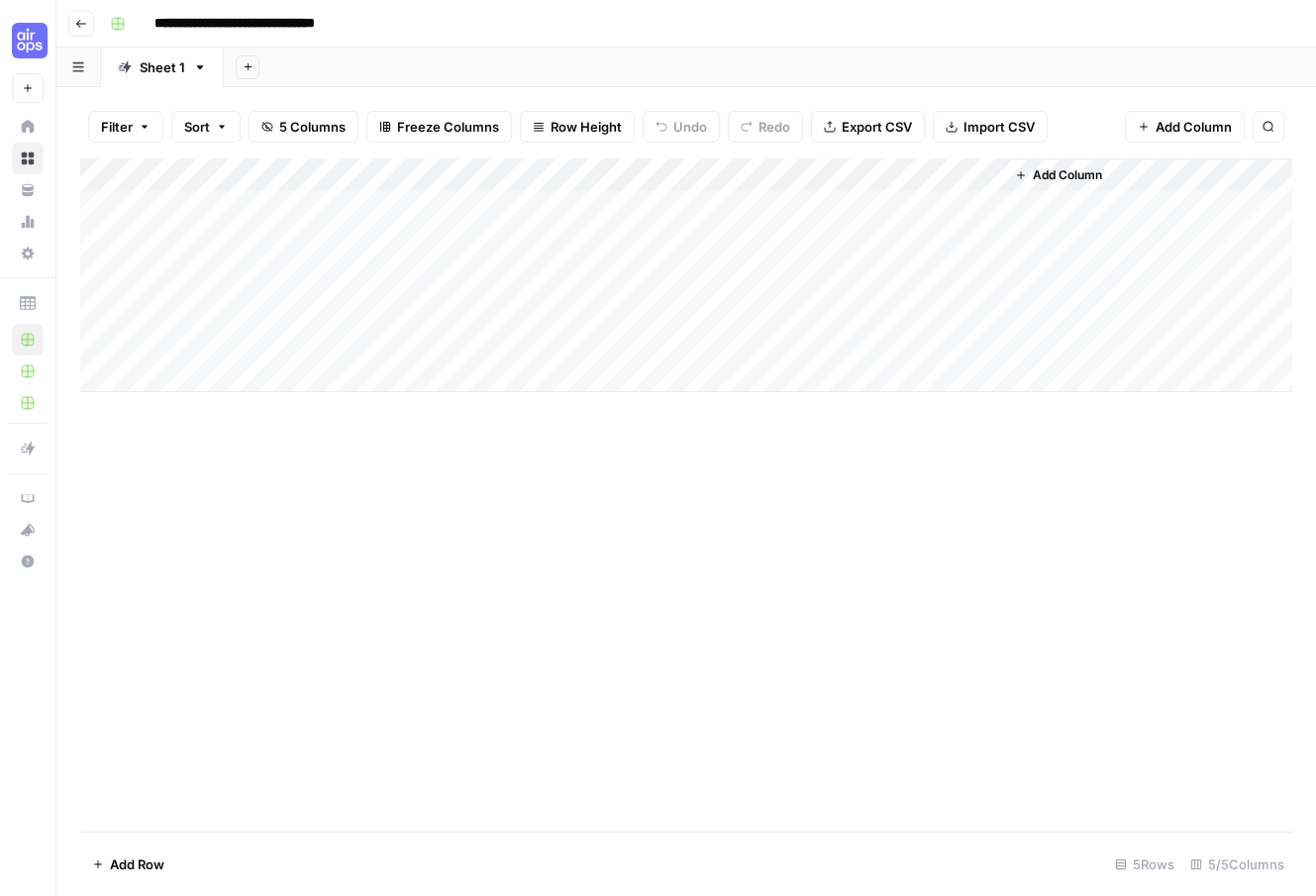 click on "Add Column" at bounding box center (686, 275) 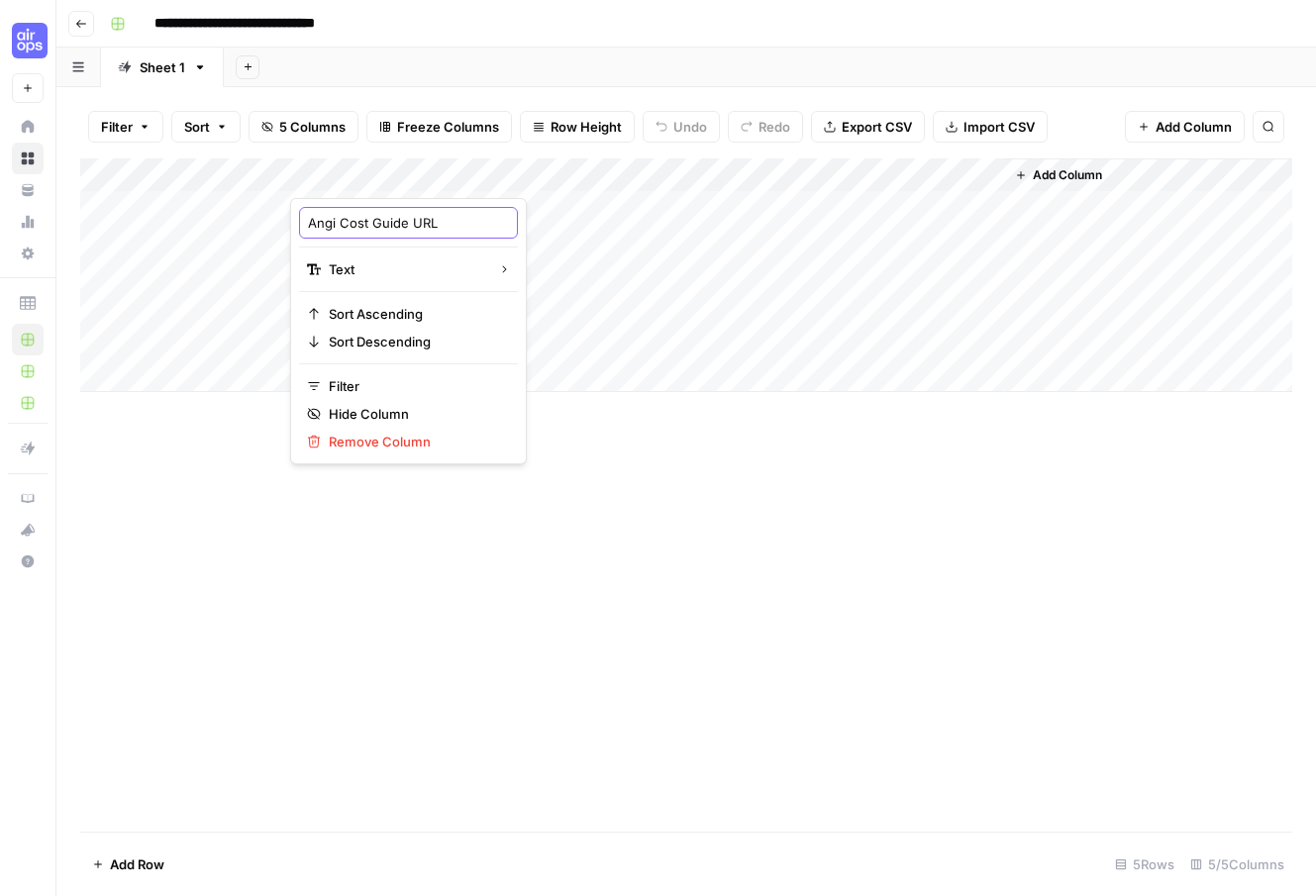 click on "Angi Cost Guide URL" at bounding box center [408, 223] 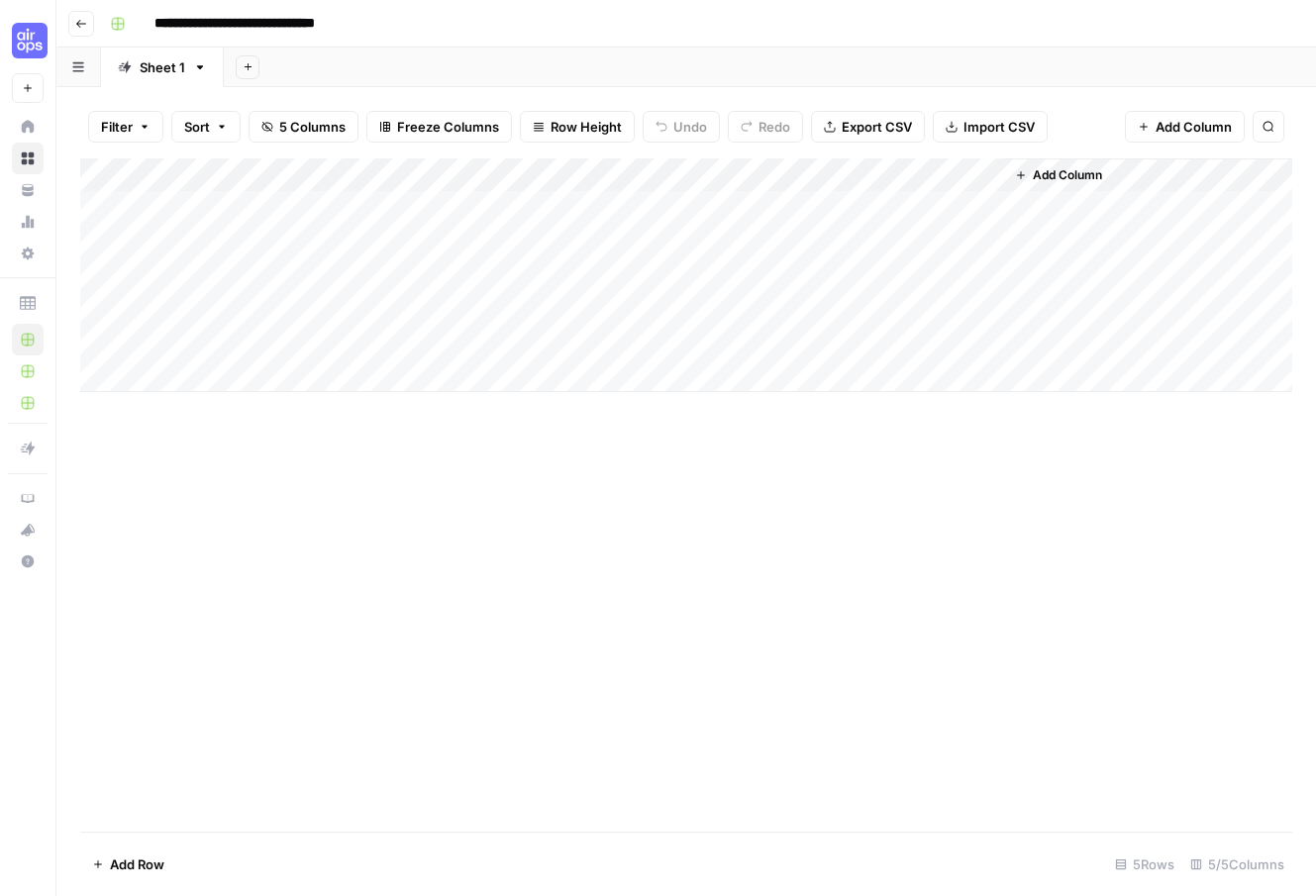 click on "Add Column" at bounding box center (686, 275) 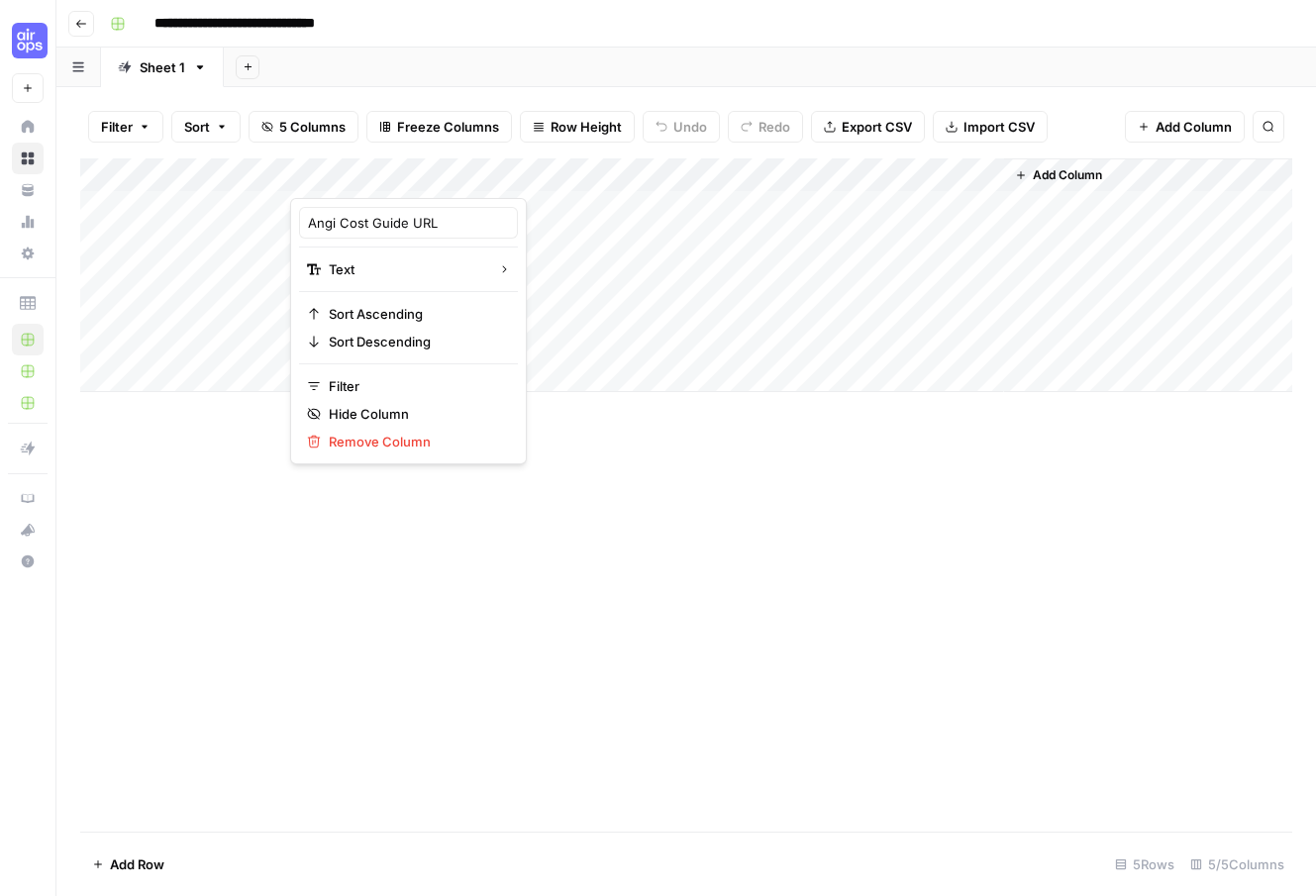 click 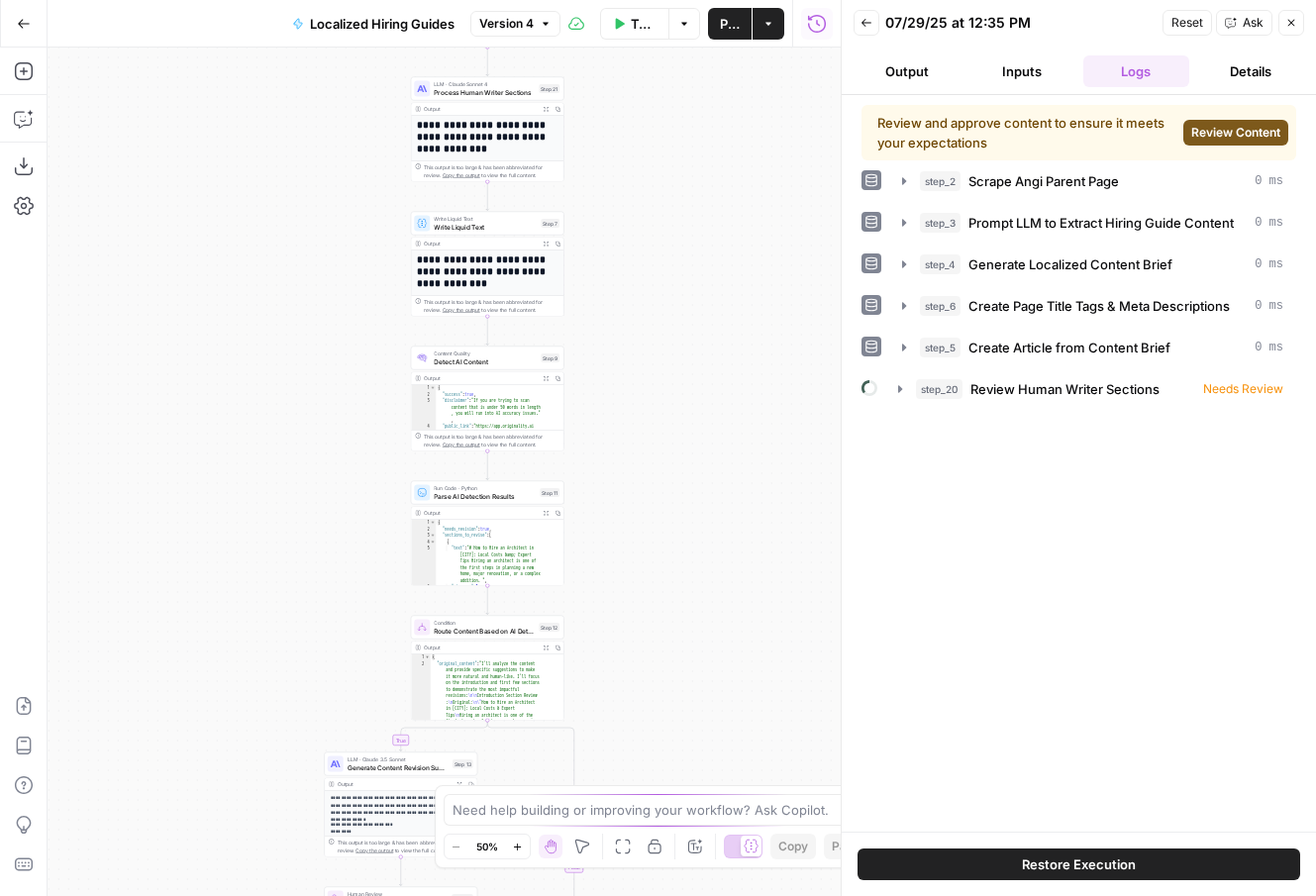 click 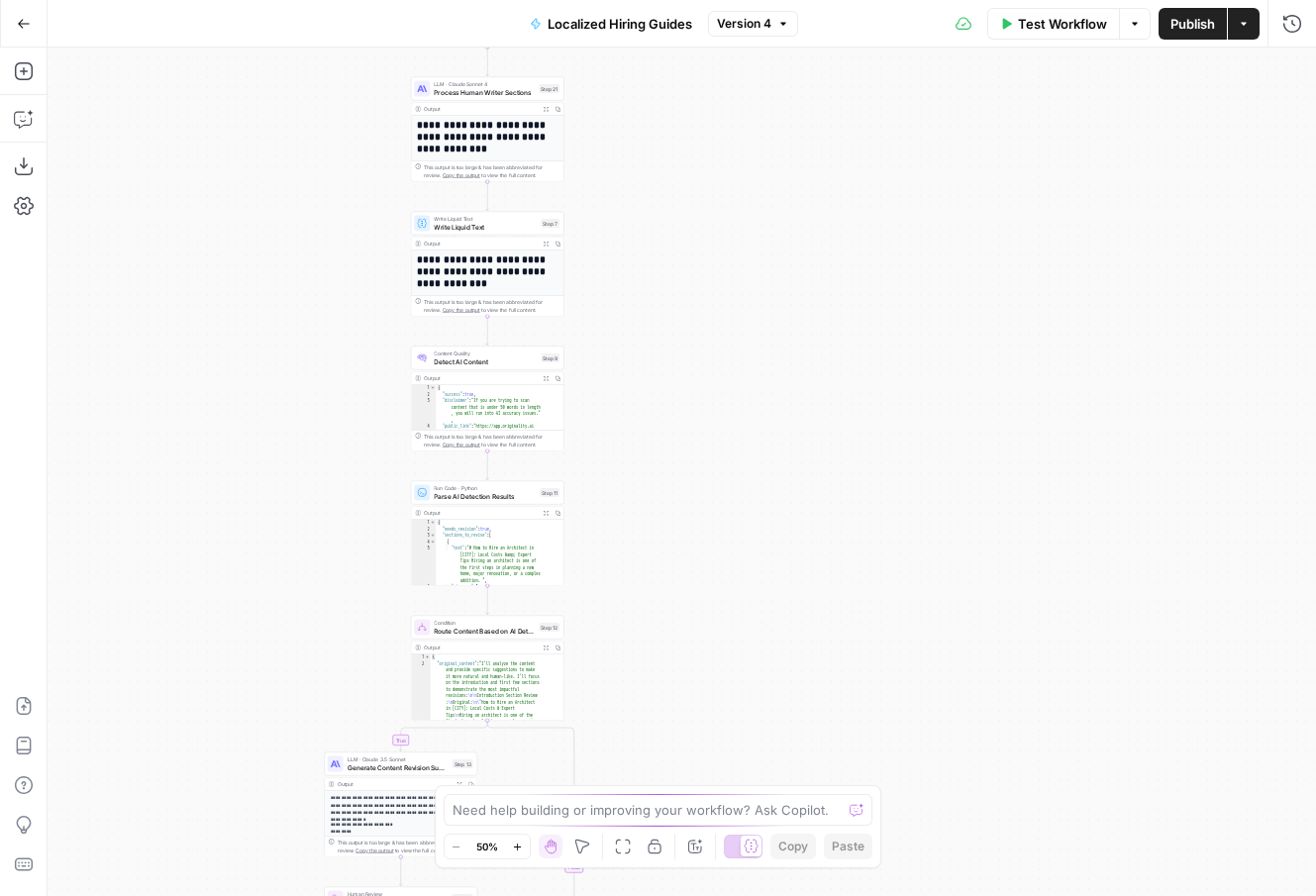 click on "Publish" at bounding box center (1192, 24) 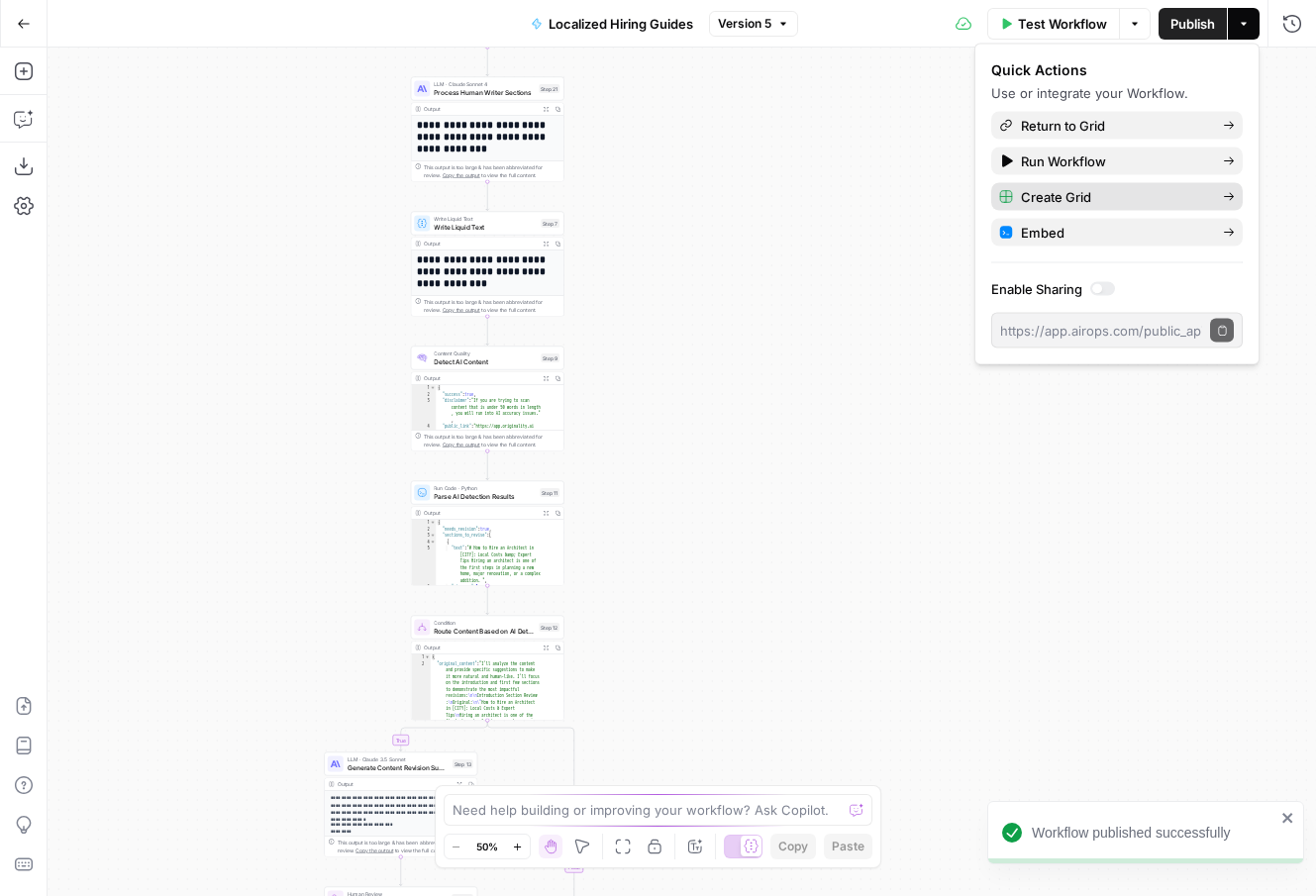 click on "Create Grid" at bounding box center (1114, 197) 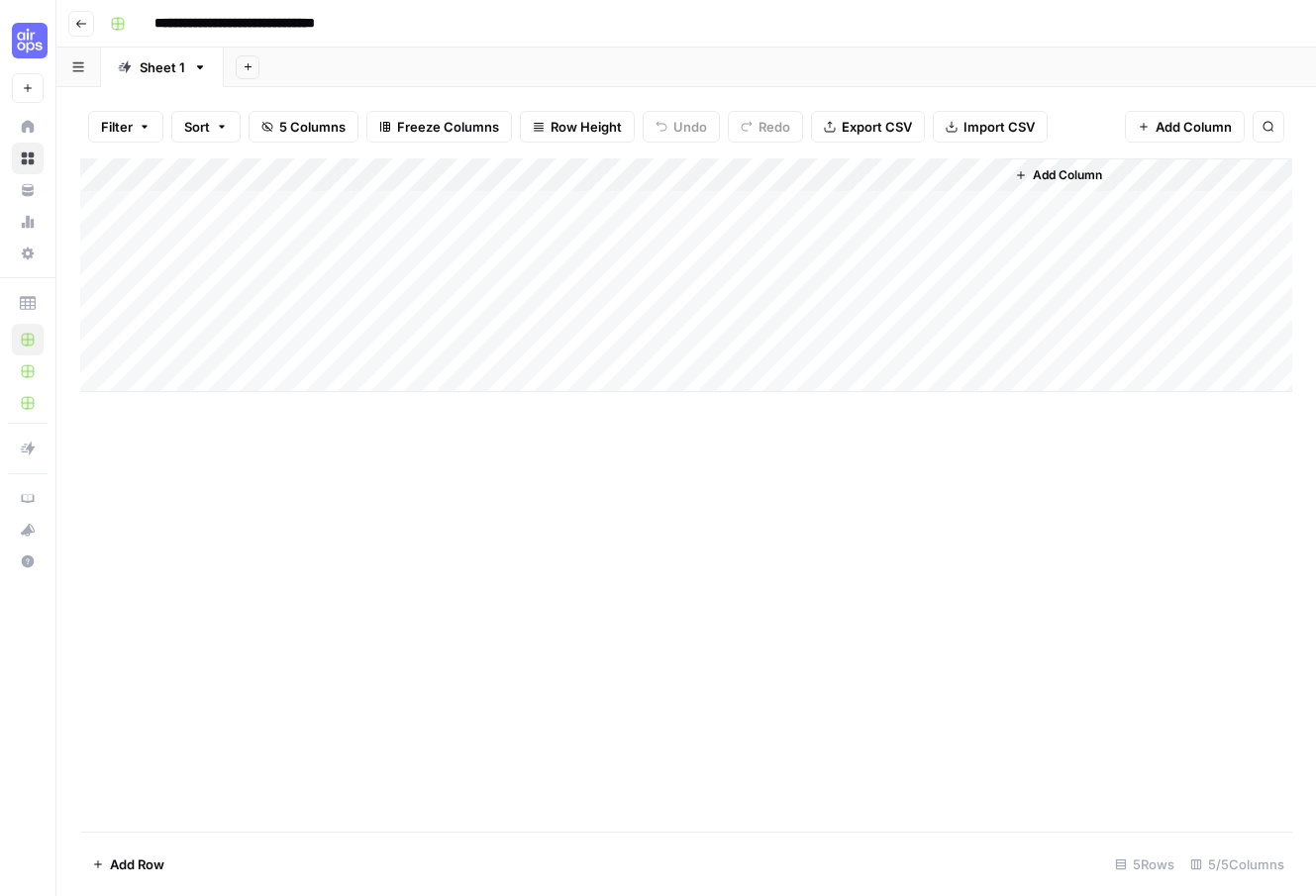 click on "Go back" at bounding box center (81, 24) 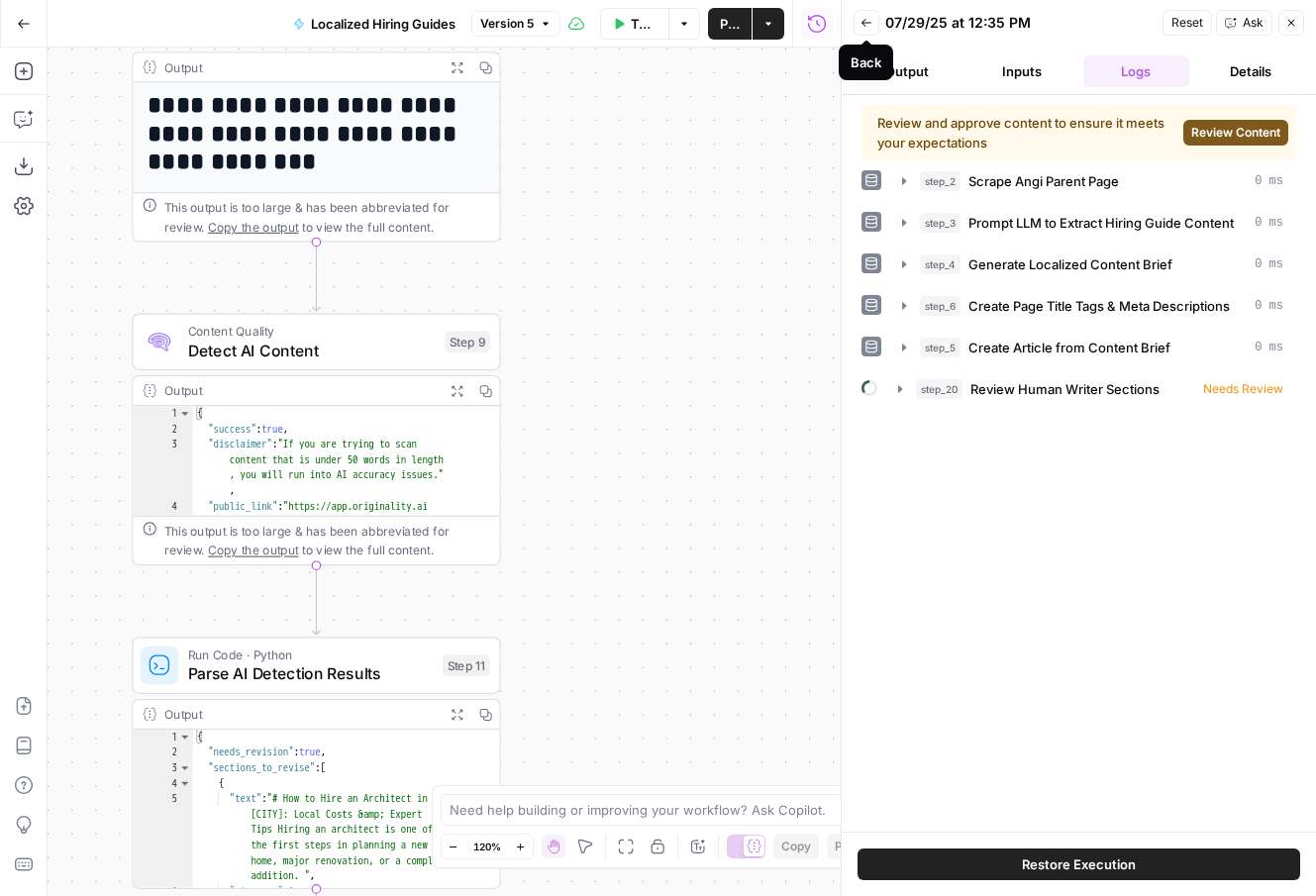 click on "Back" at bounding box center [866, 23] 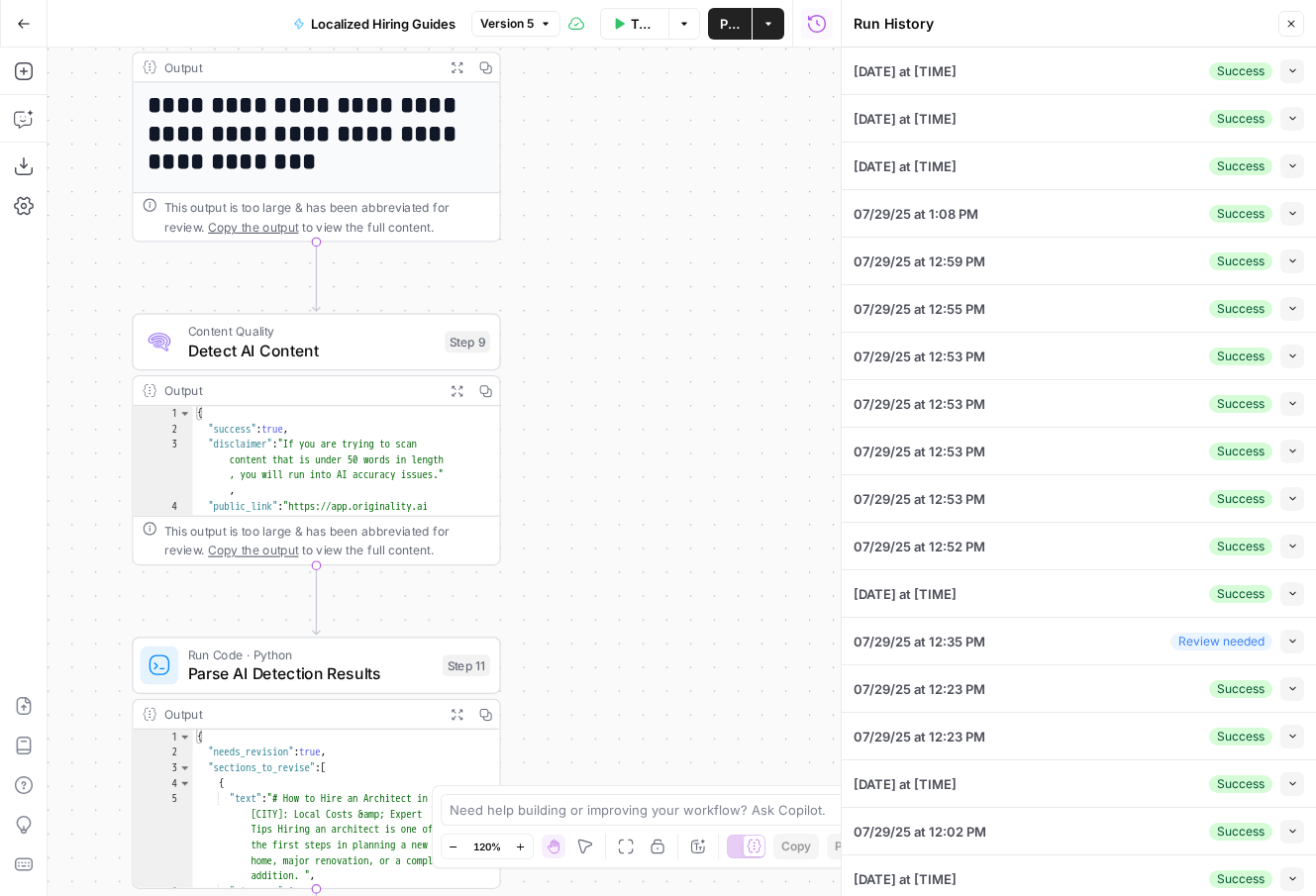 click on "Close" at bounding box center [1291, 24] 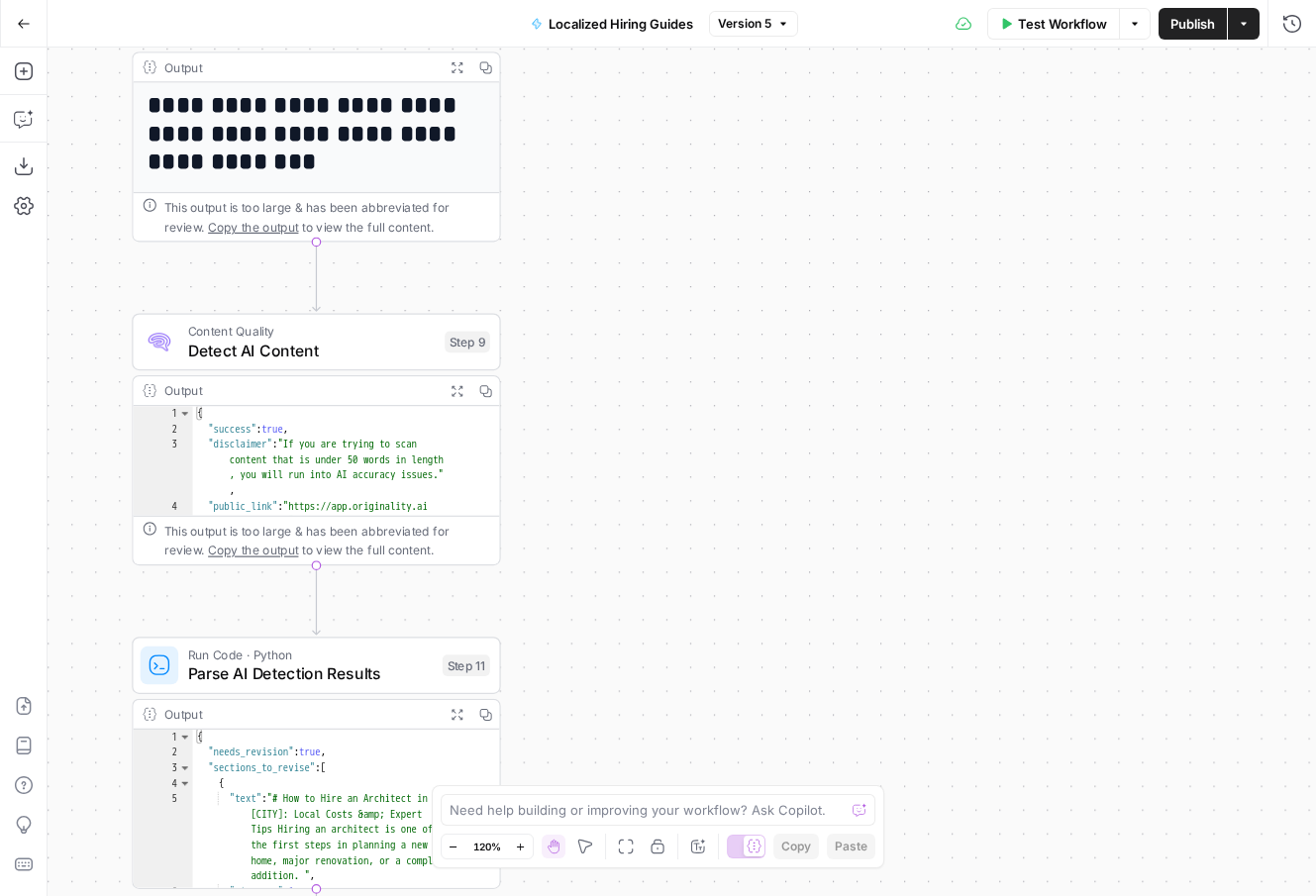 click on "Actions" at bounding box center (1244, 24) 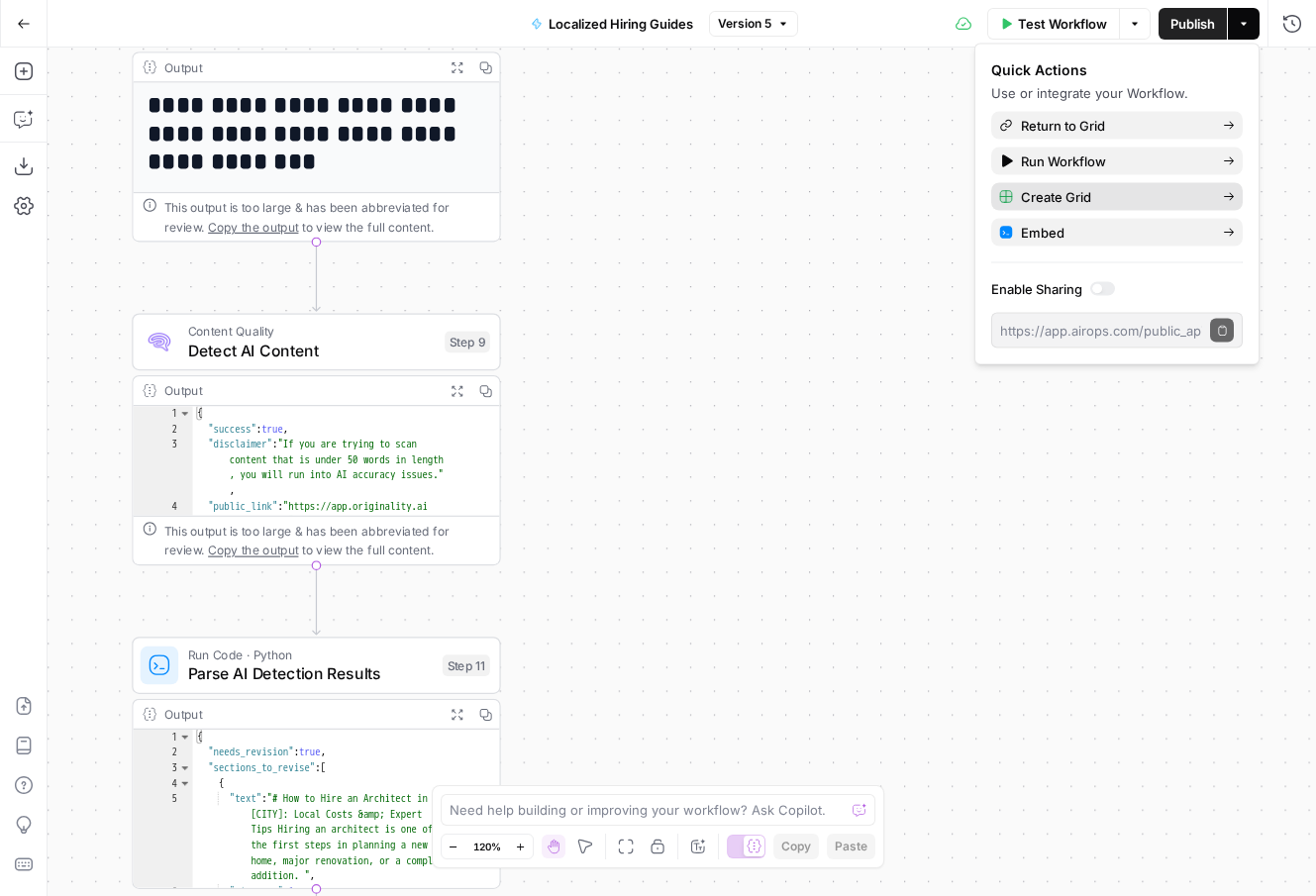 click on "Create Grid" at bounding box center [1114, 197] 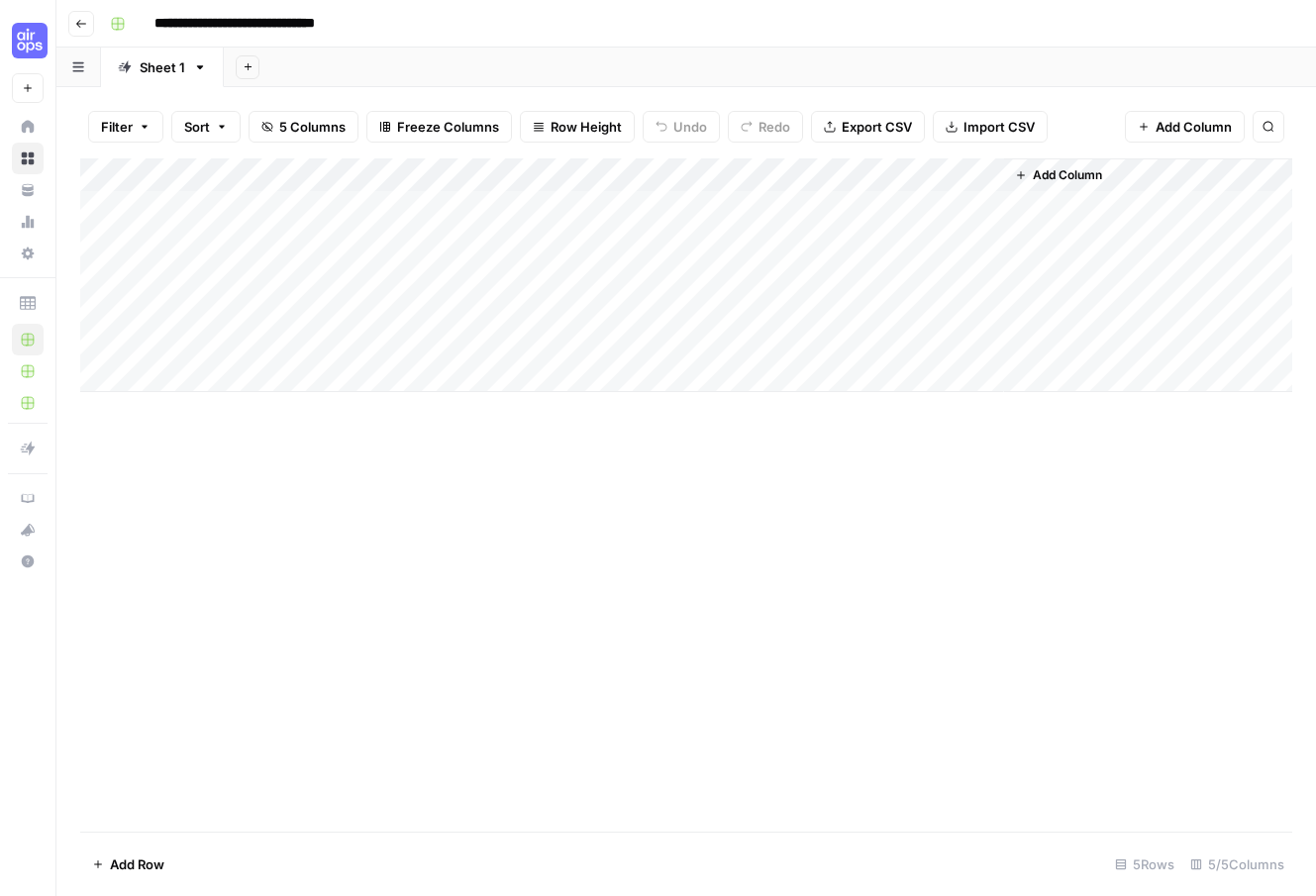 click on "**********" at bounding box center [260, 24] 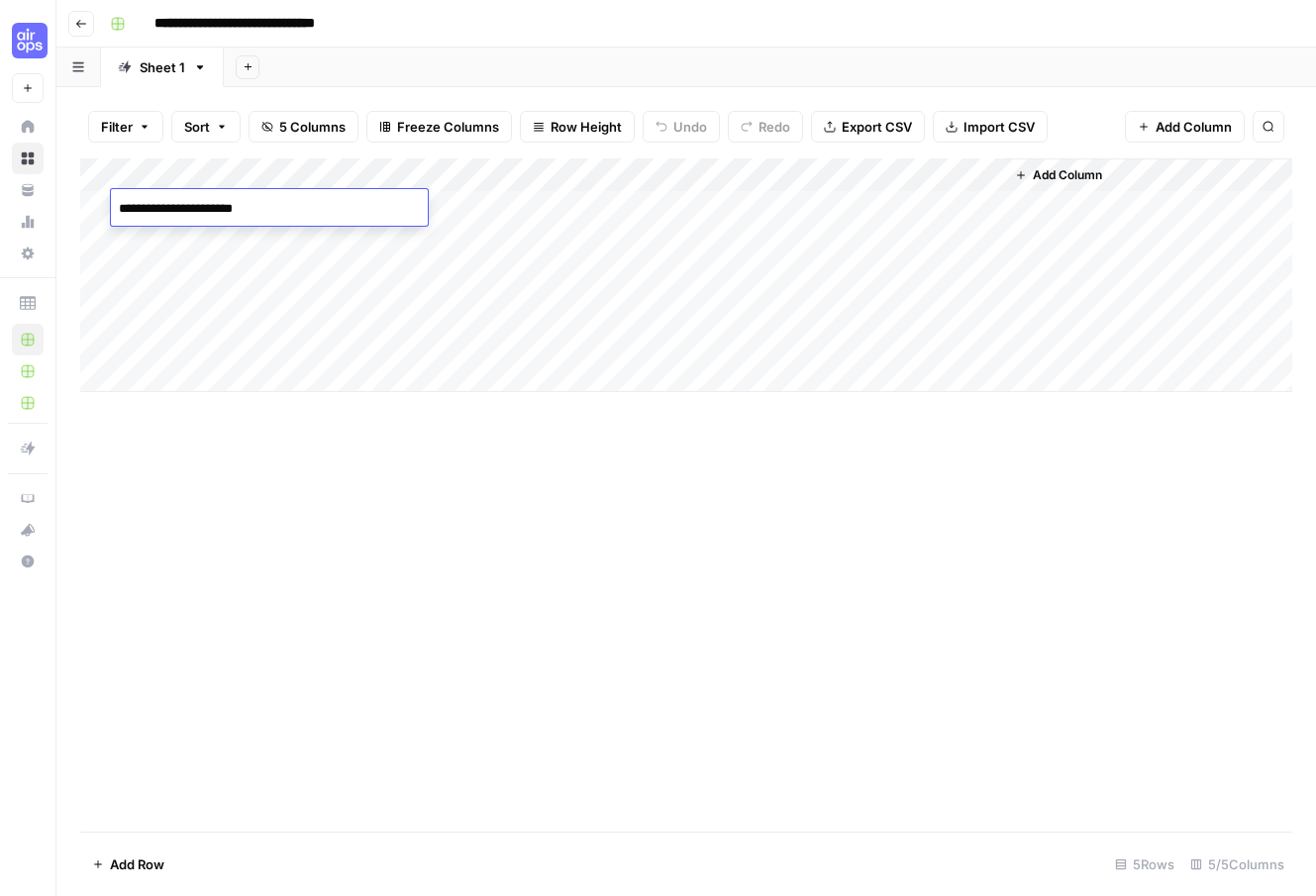 type on "**********" 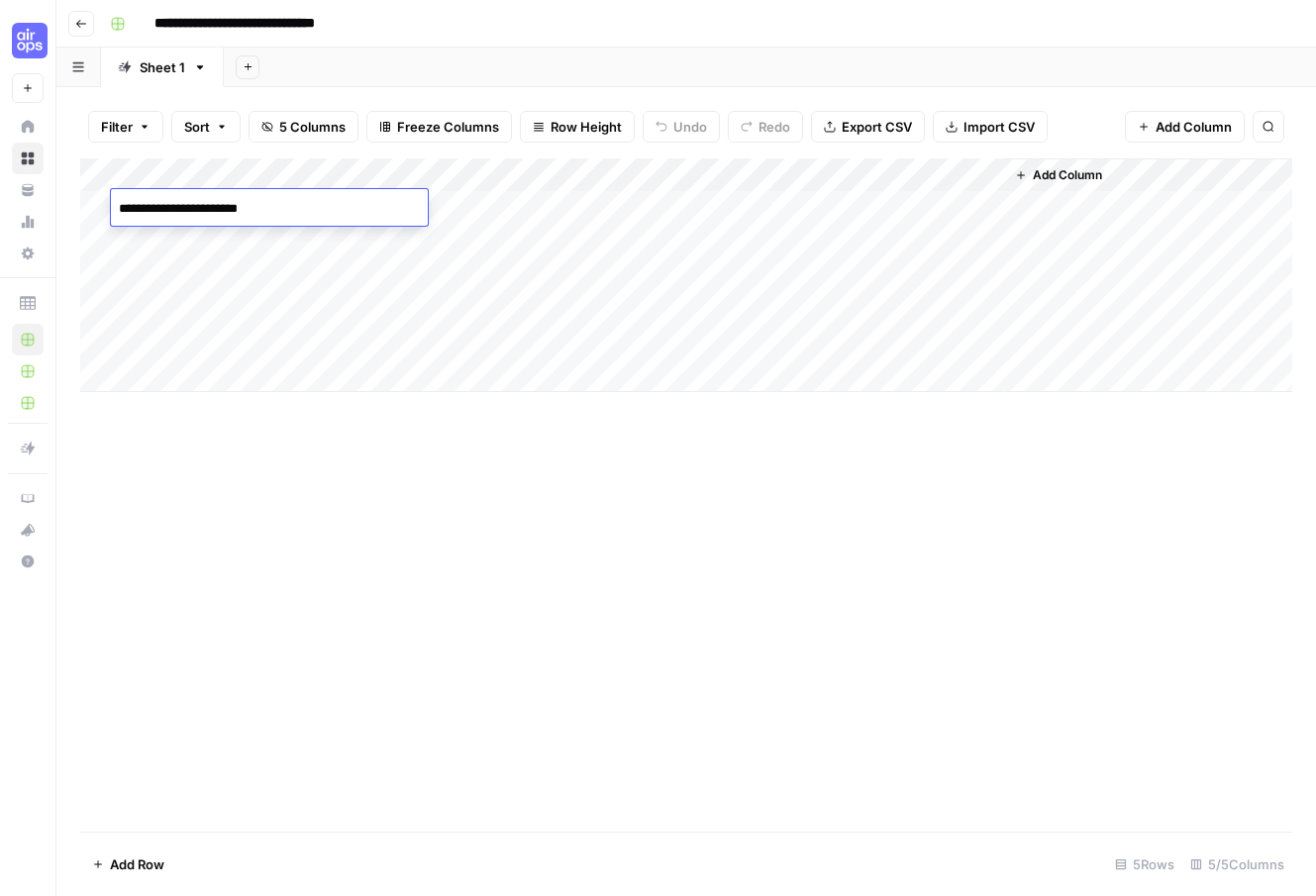 click on "Add Column" at bounding box center [686, 275] 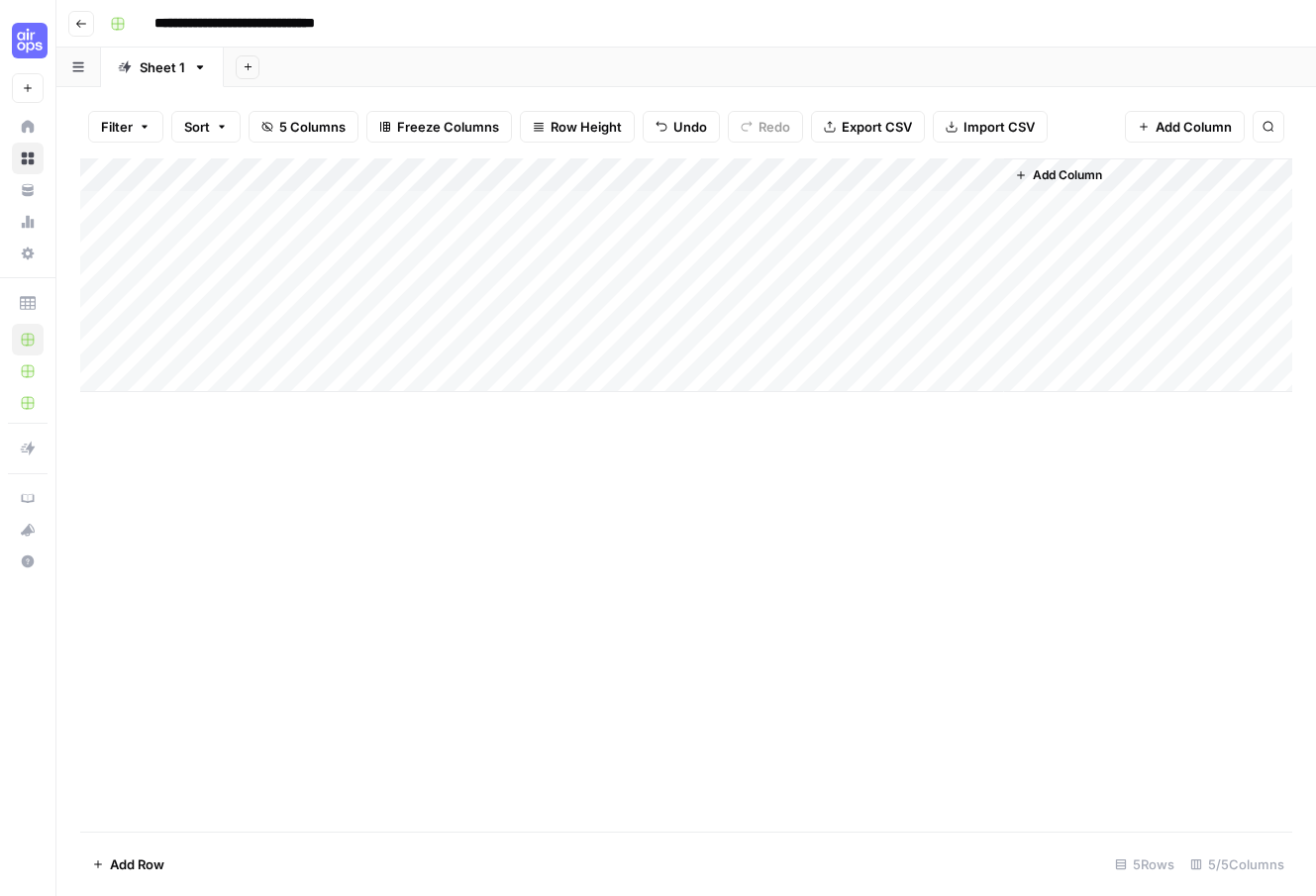 click on "Add Column" at bounding box center [686, 275] 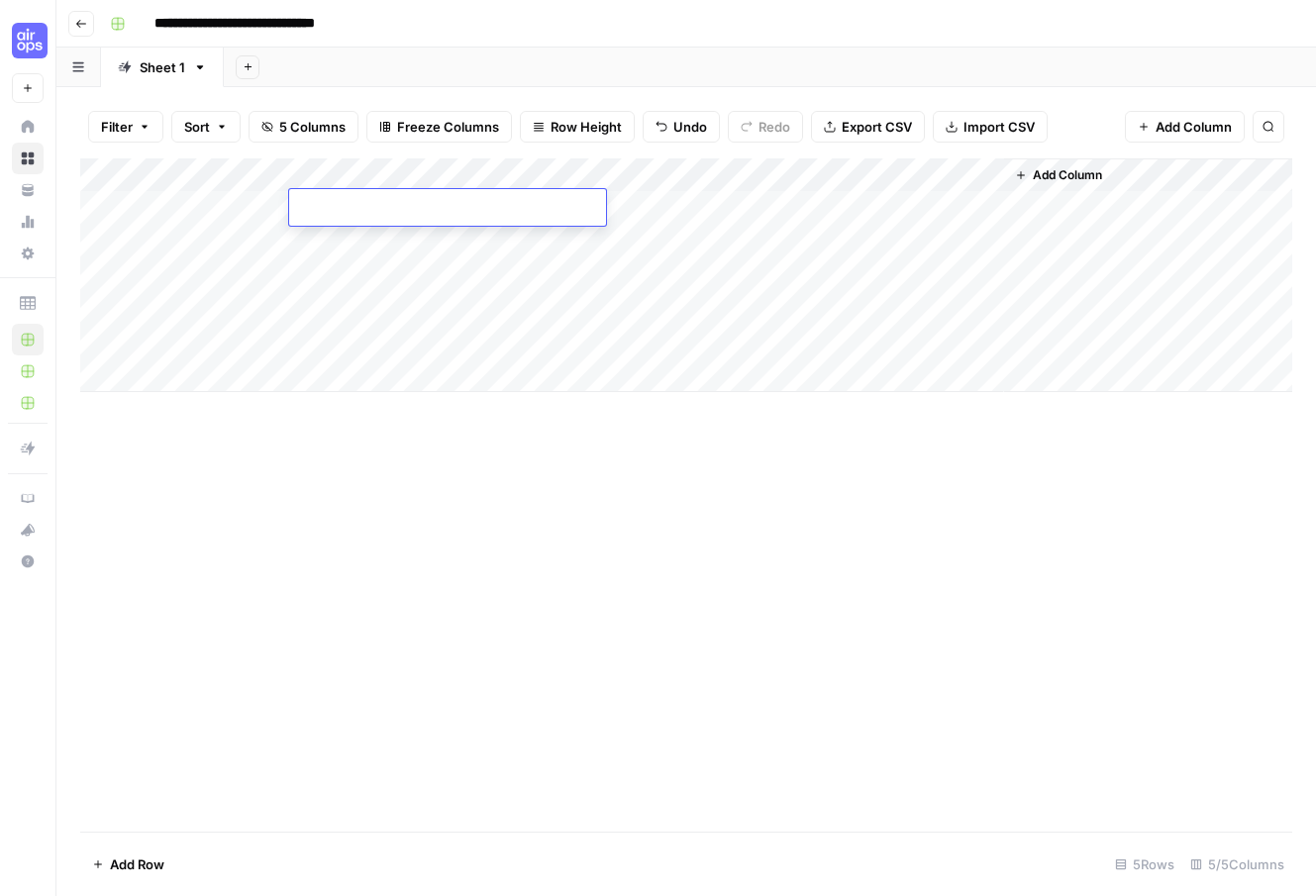 type on "**********" 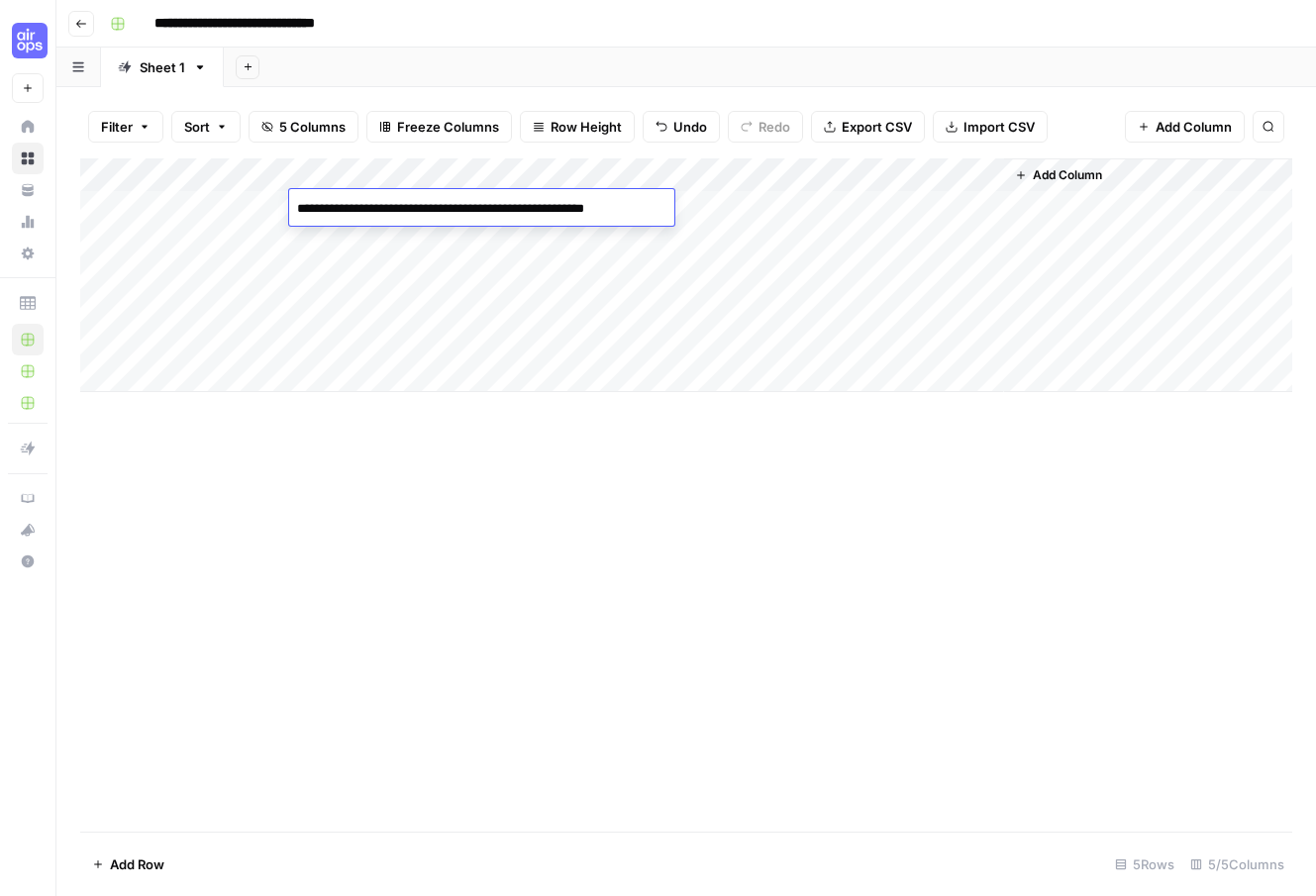 click on "Add Column" at bounding box center (686, 275) 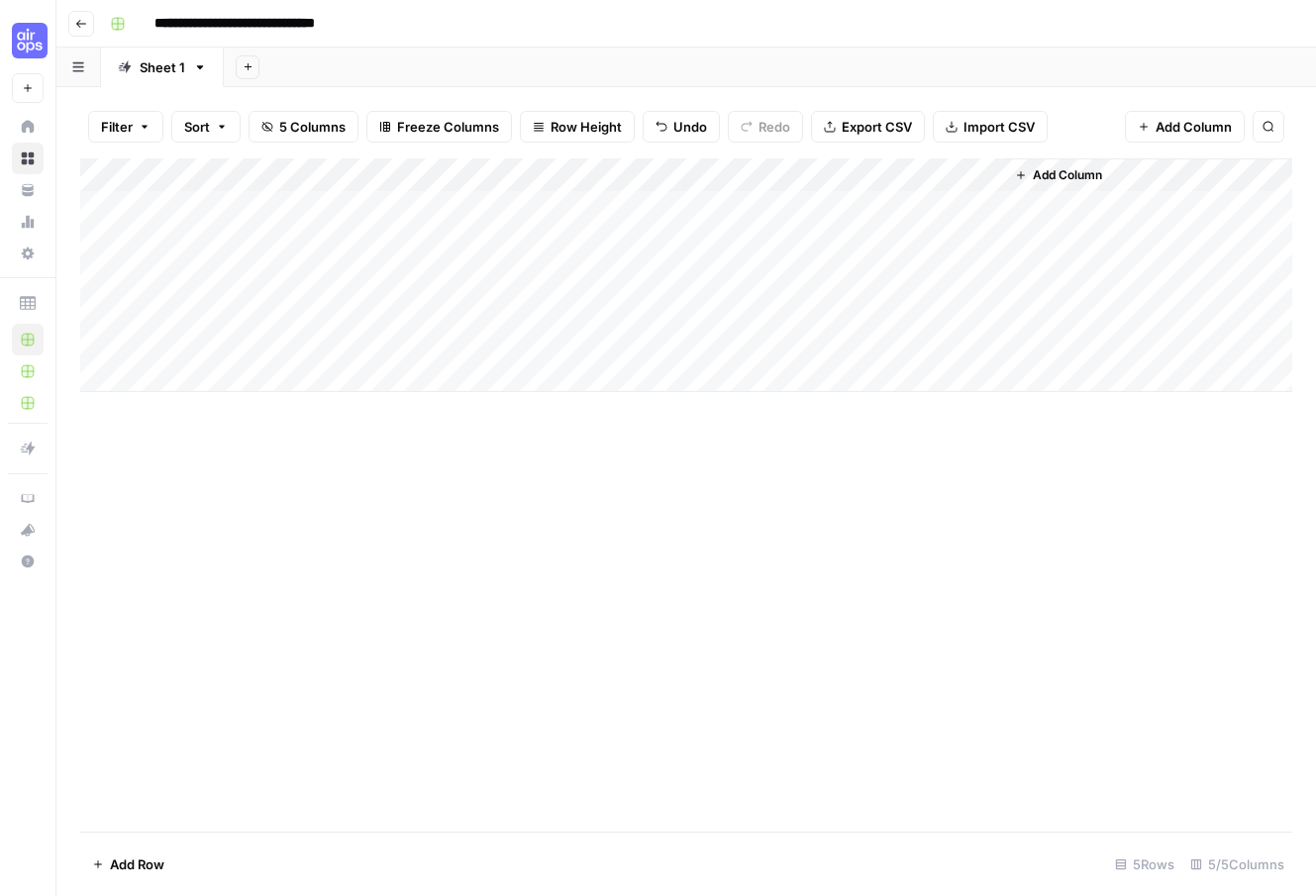 click on "Add Column" at bounding box center [686, 275] 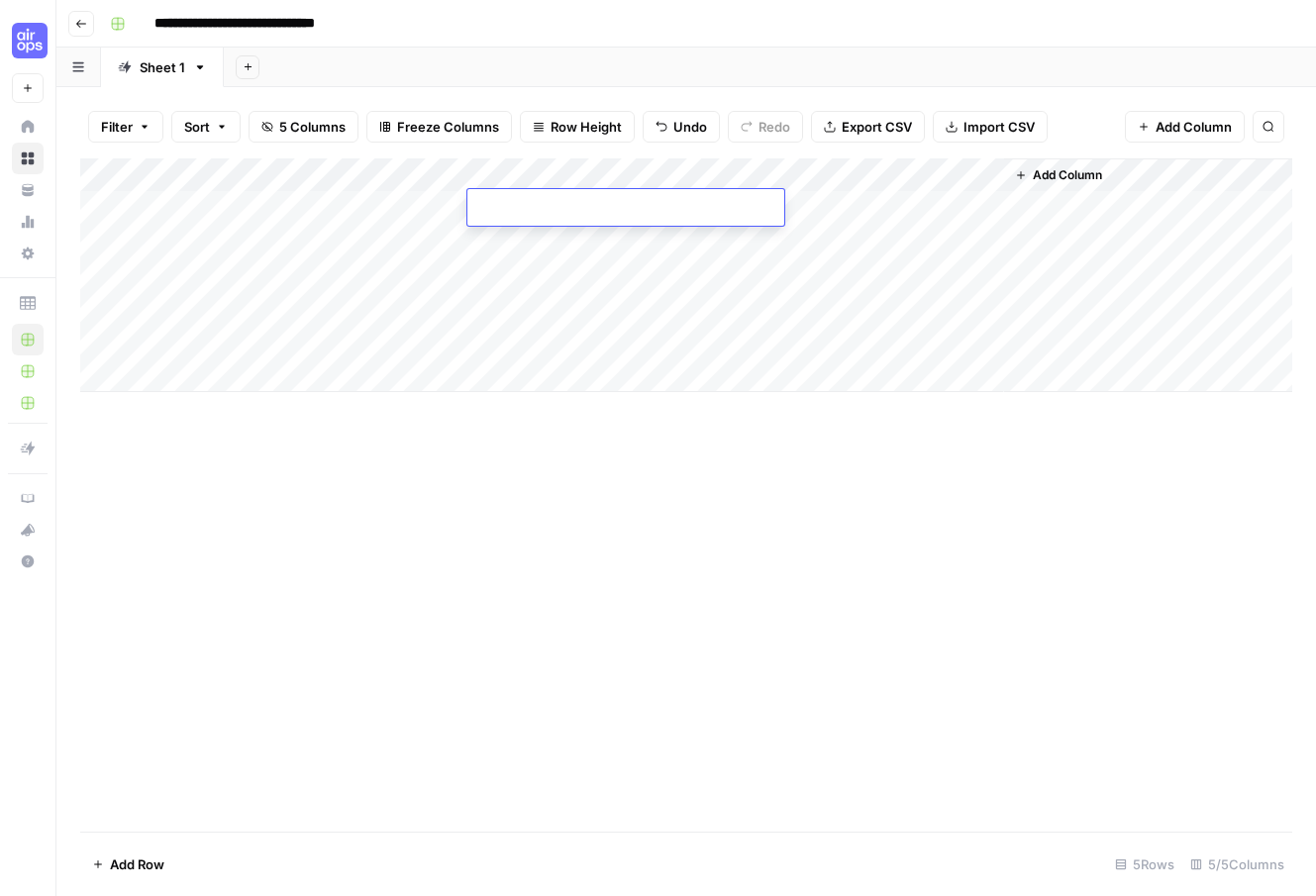 click at bounding box center [626, 209] 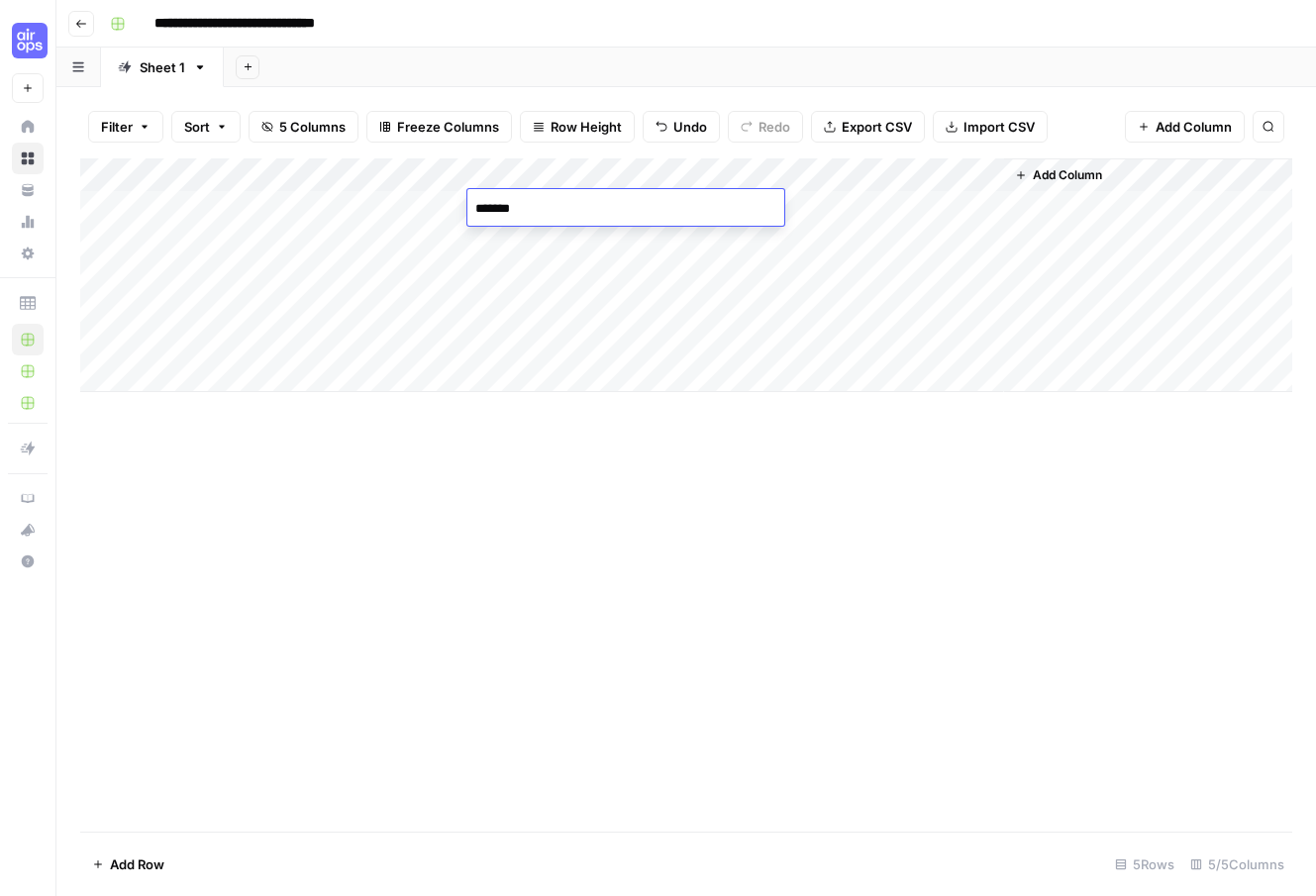 type on "********" 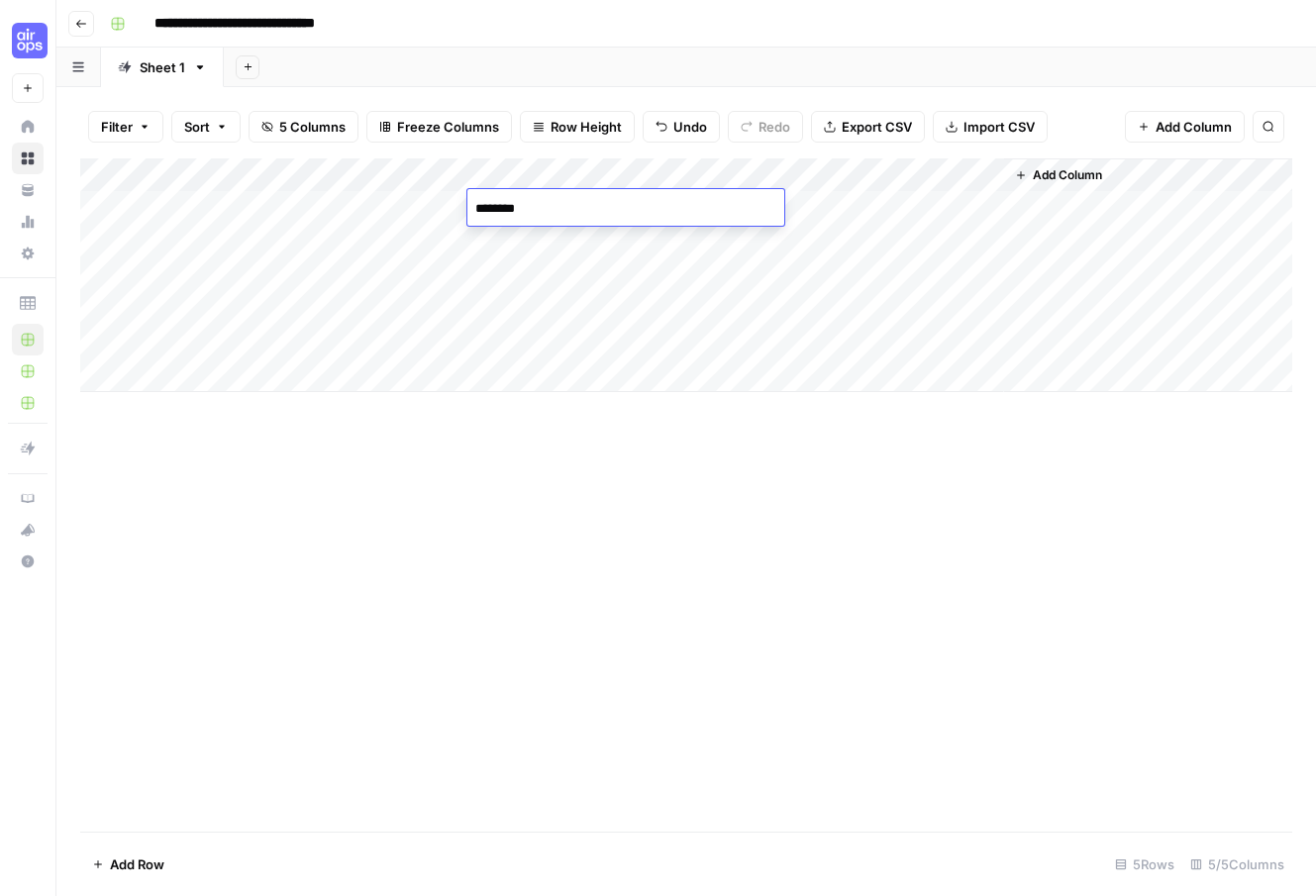 click on "Add Column" at bounding box center [686, 275] 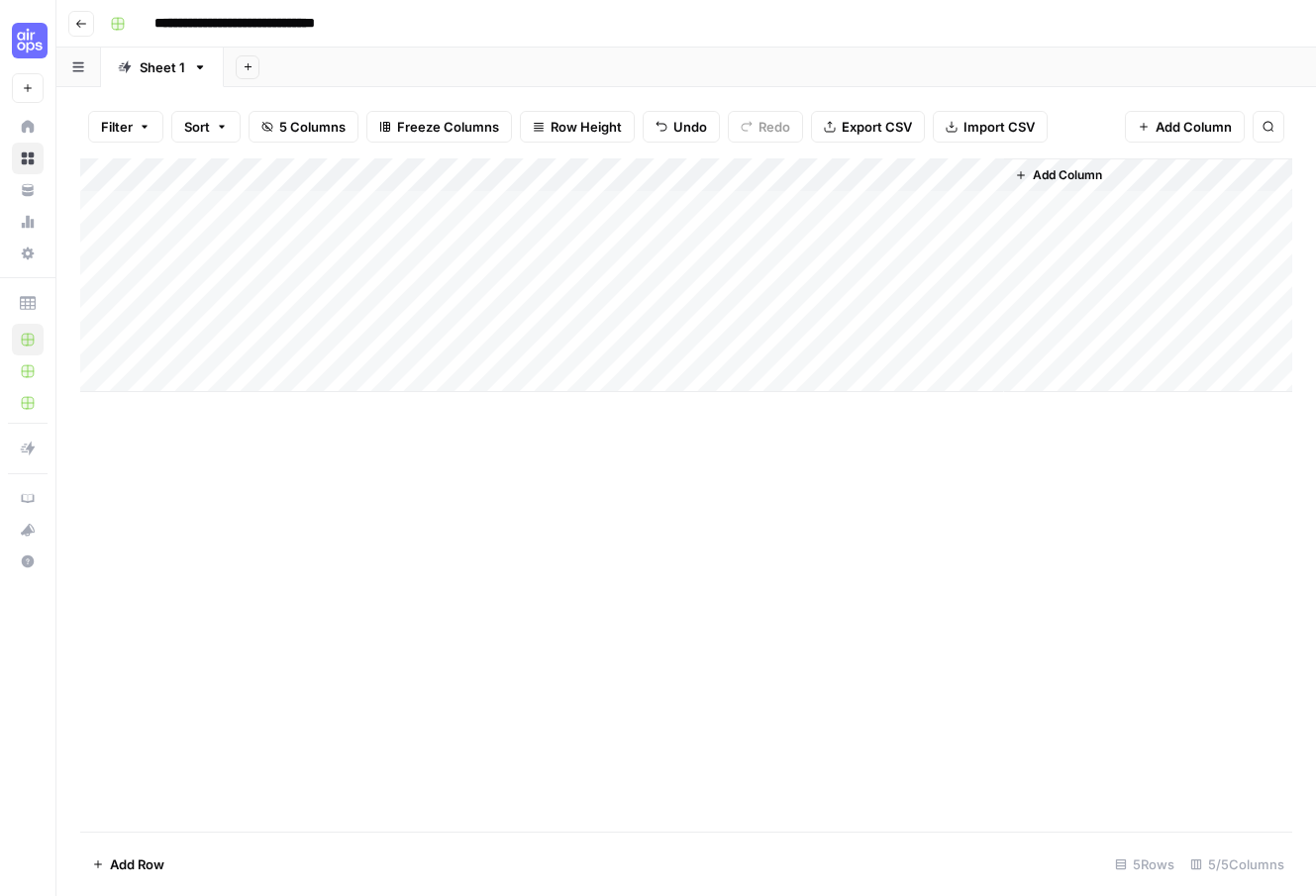 click on "Add Column" at bounding box center [686, 275] 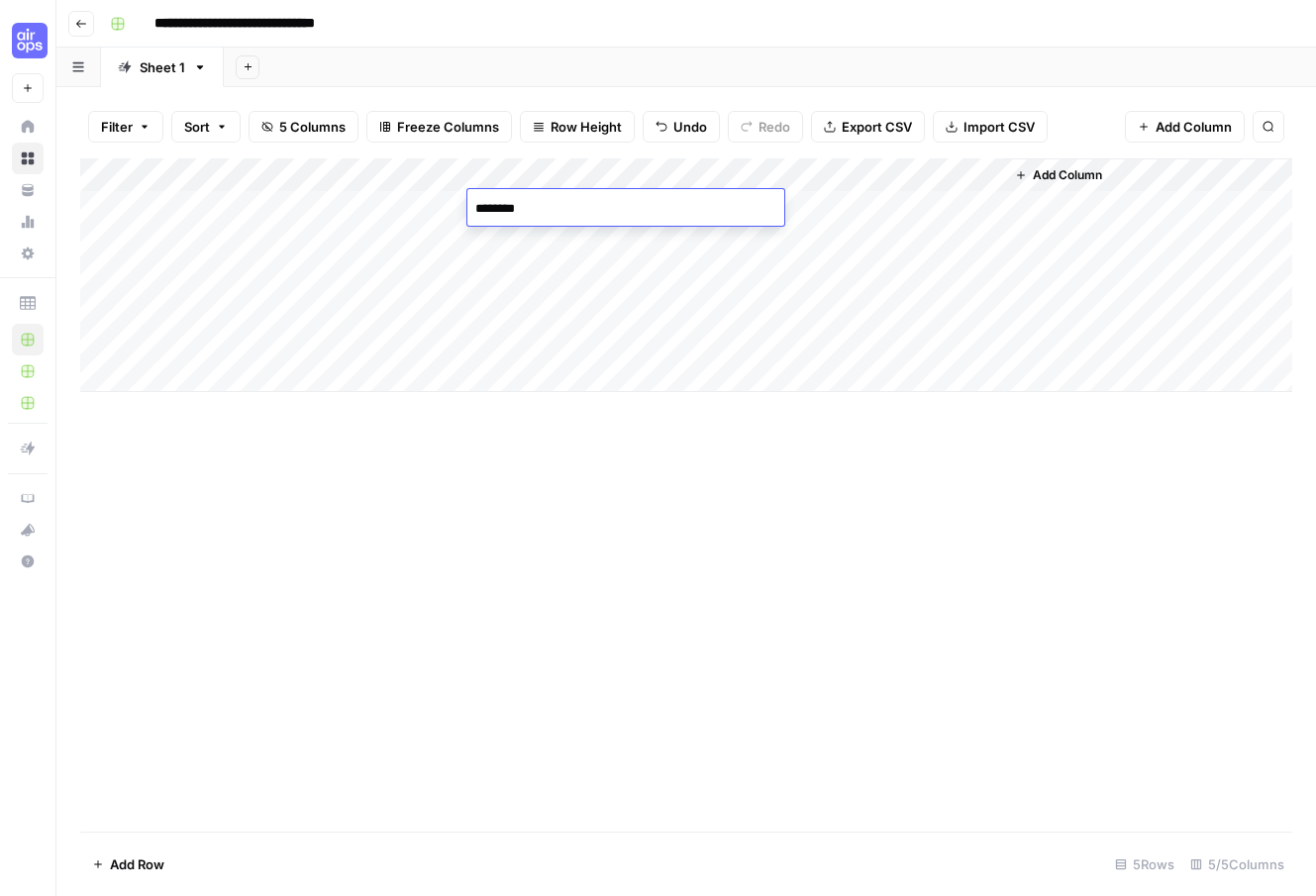 click on "Add Column" at bounding box center [686, 275] 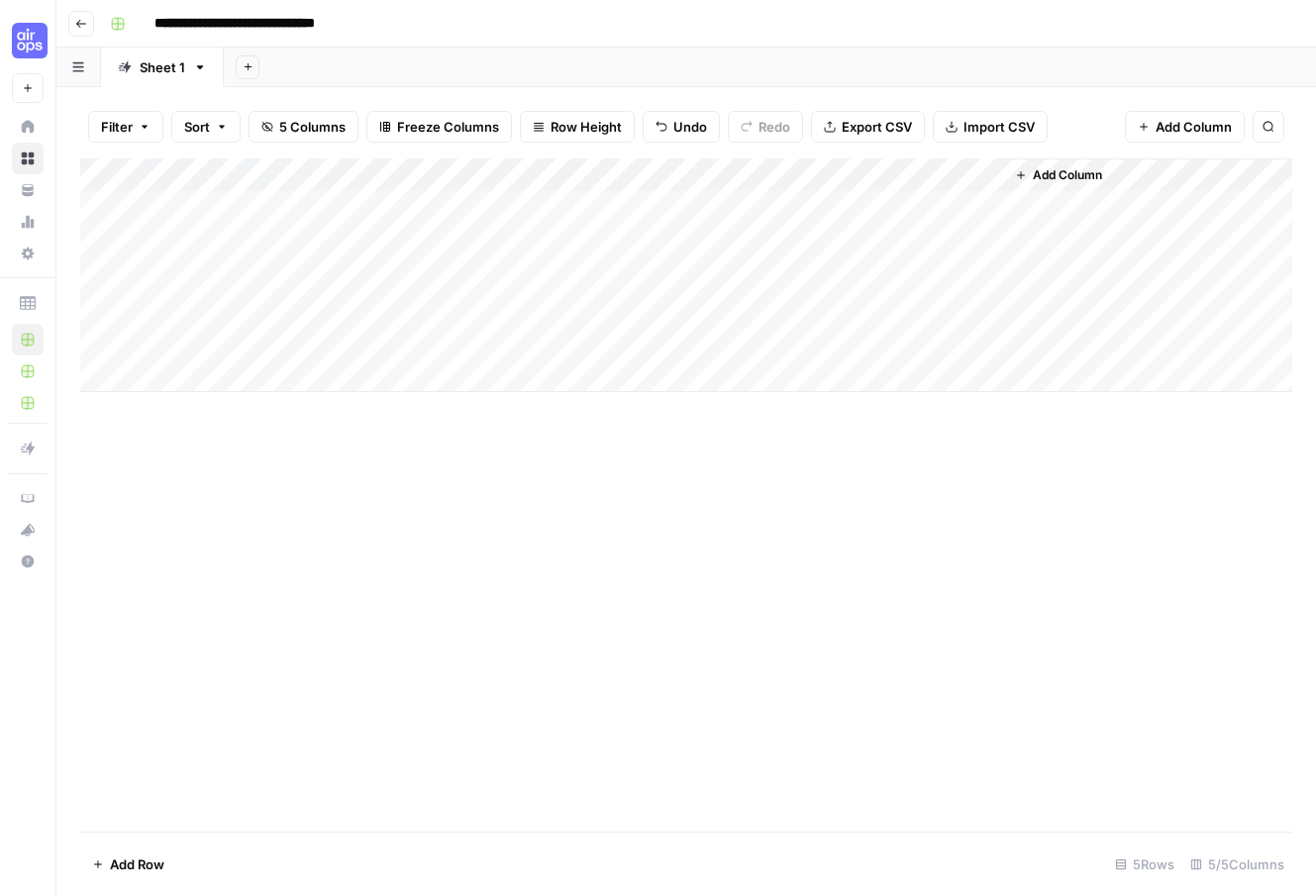 click on "Add Column" at bounding box center [686, 275] 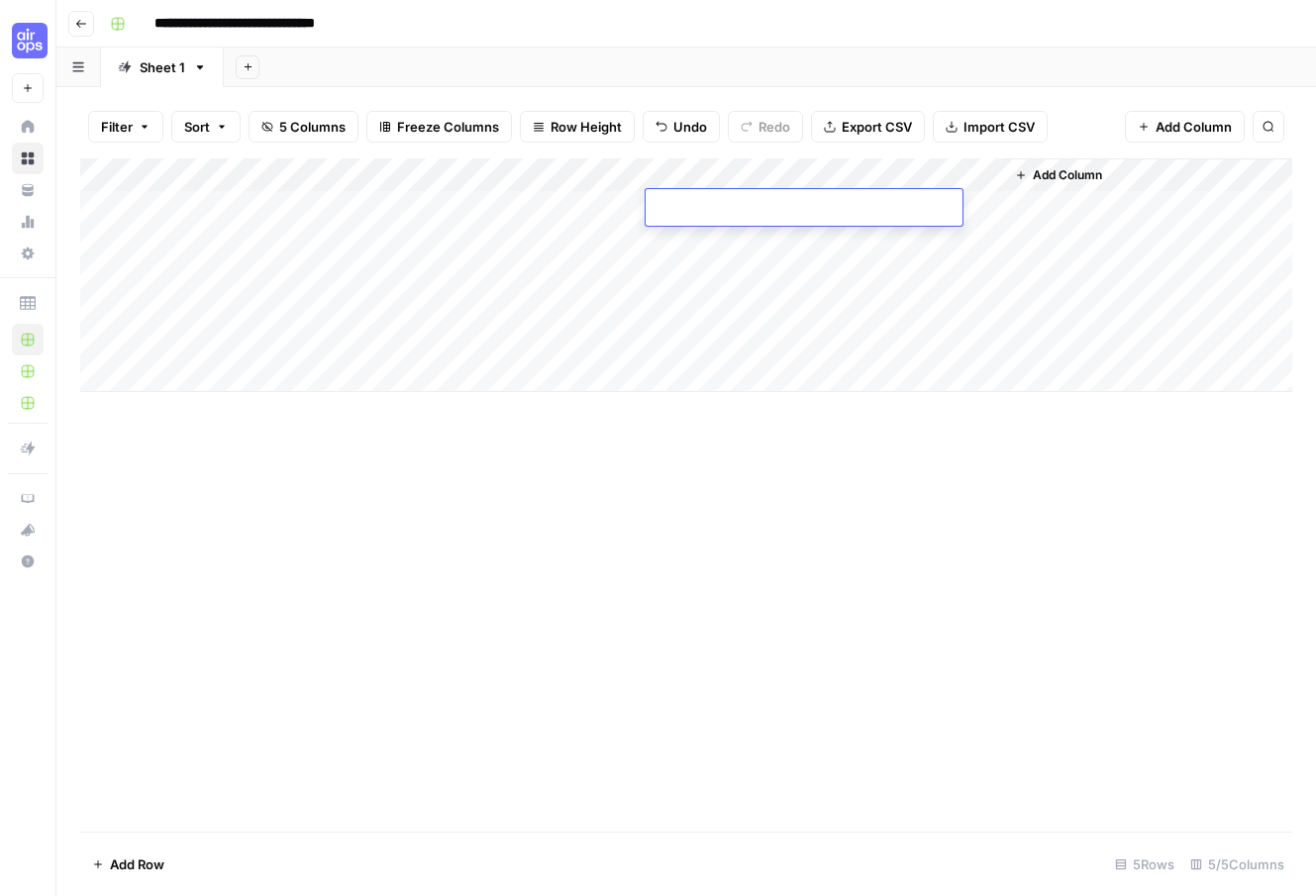 type on "**********" 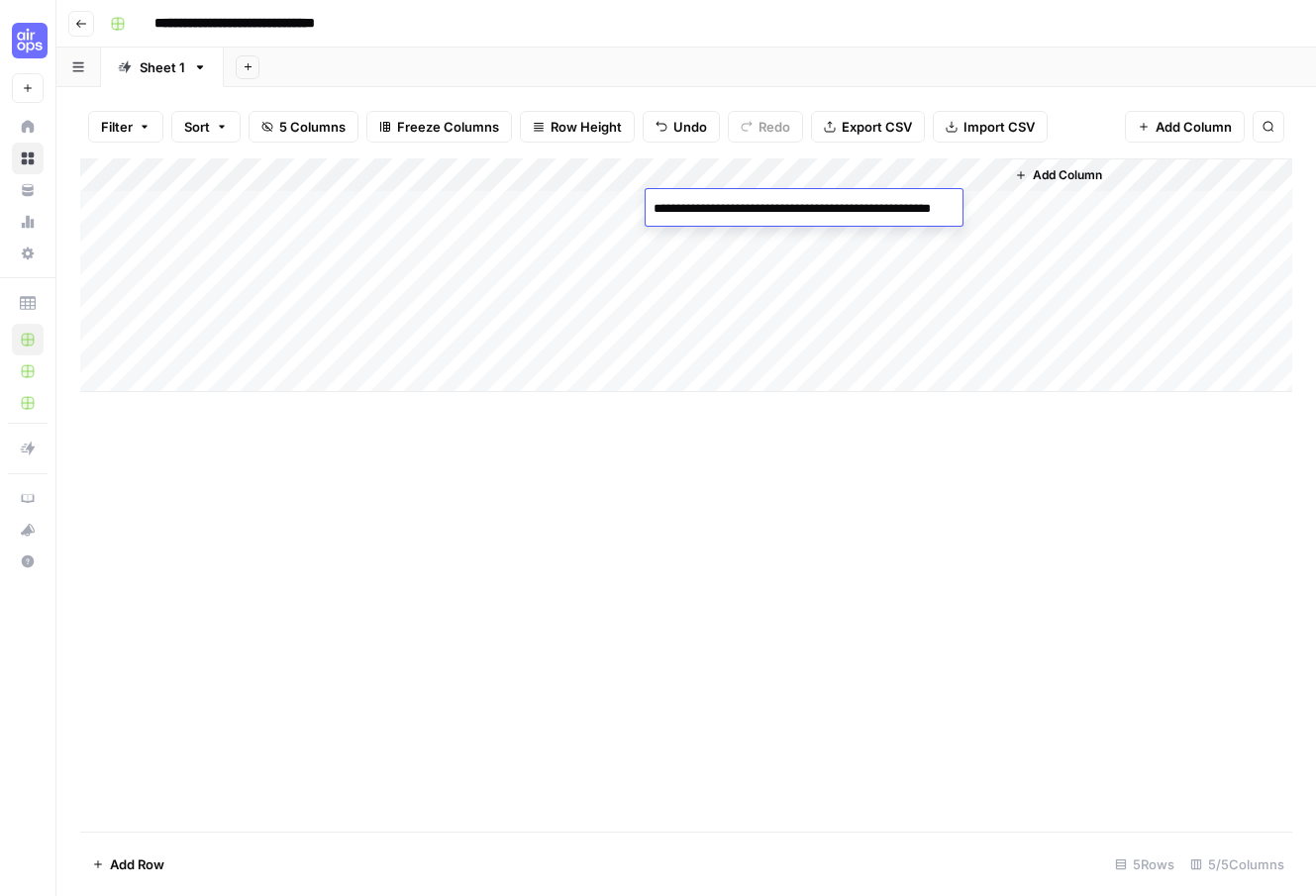 scroll, scrollTop: 1270, scrollLeft: 0, axis: vertical 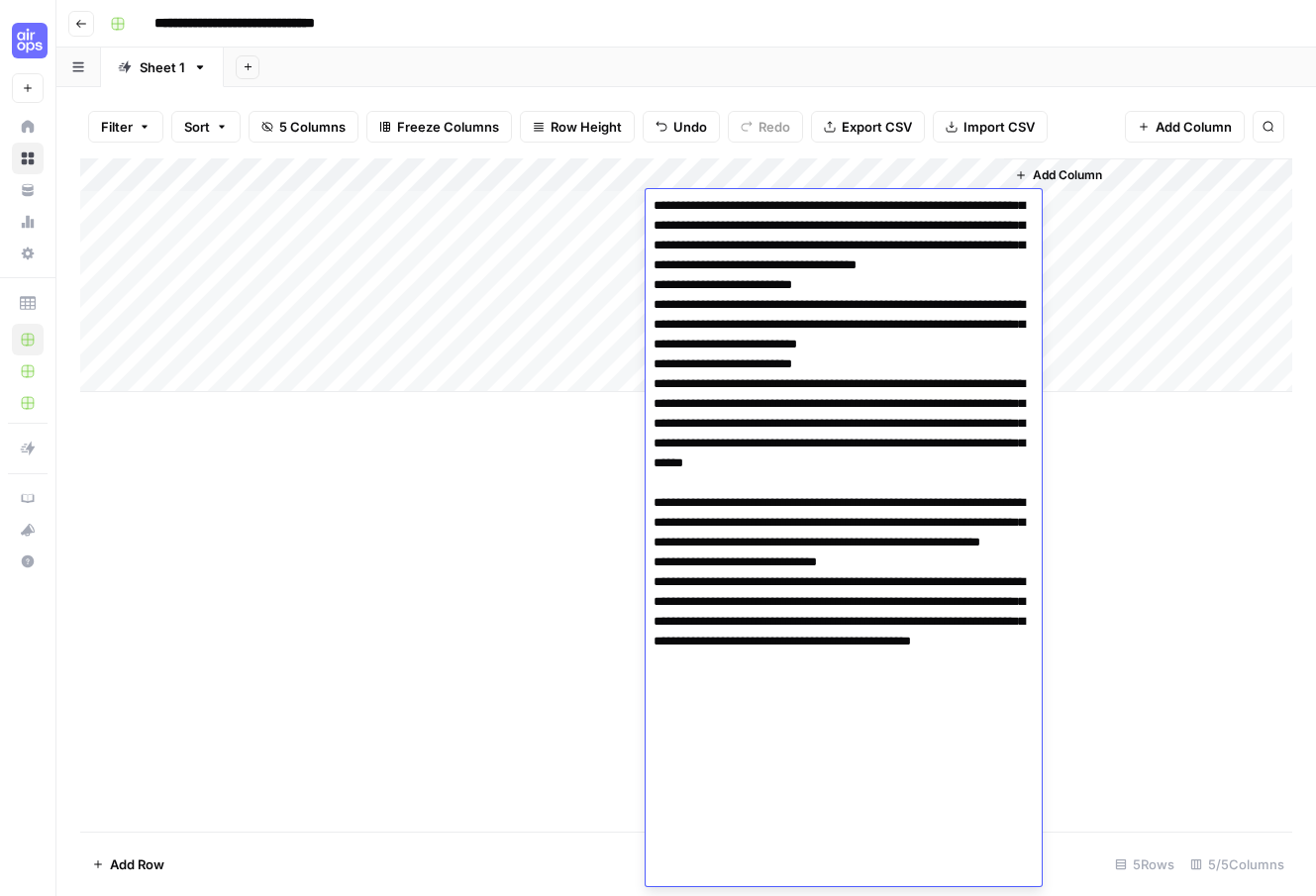 click on "Add Column" at bounding box center (686, 275) 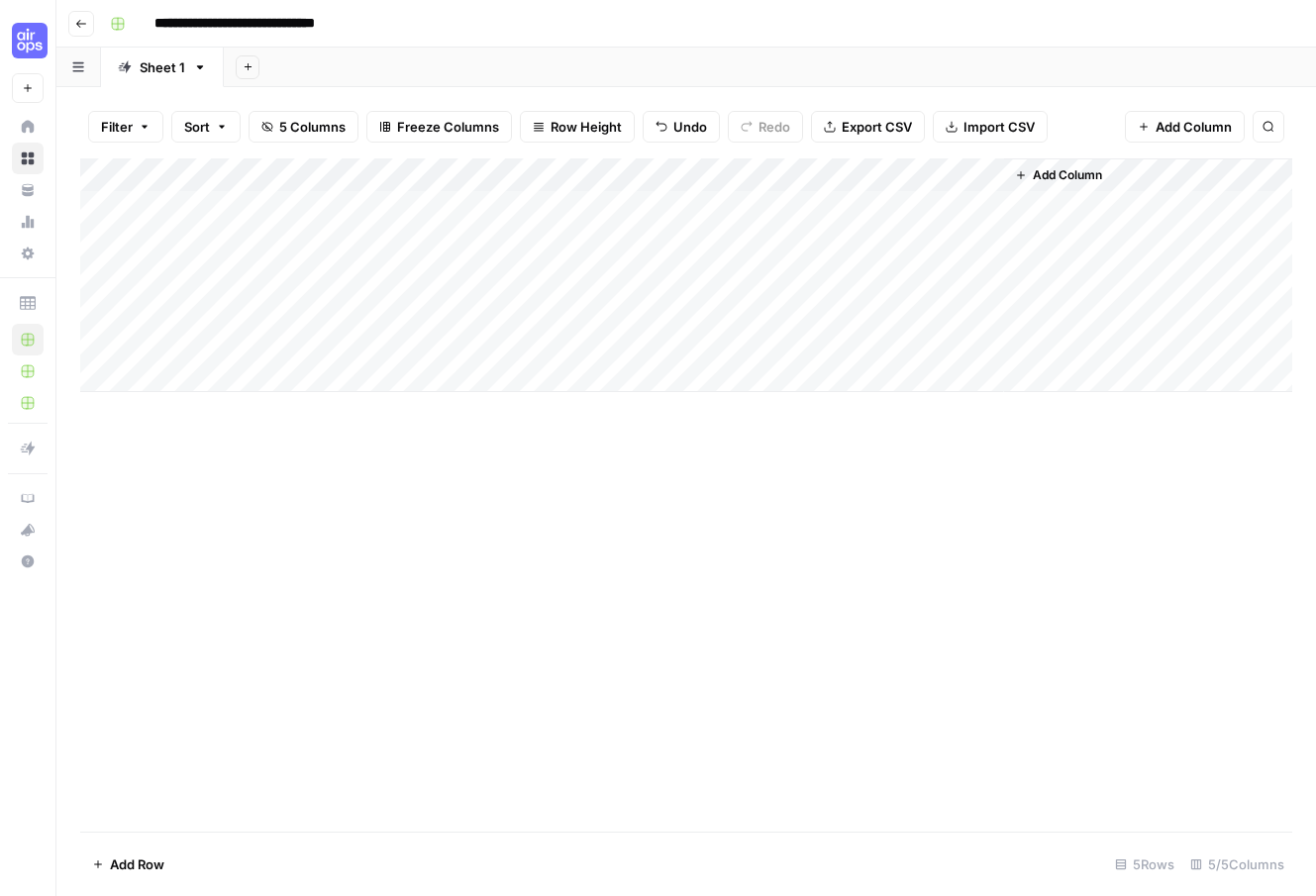 click on "Add Column" at bounding box center (686, 275) 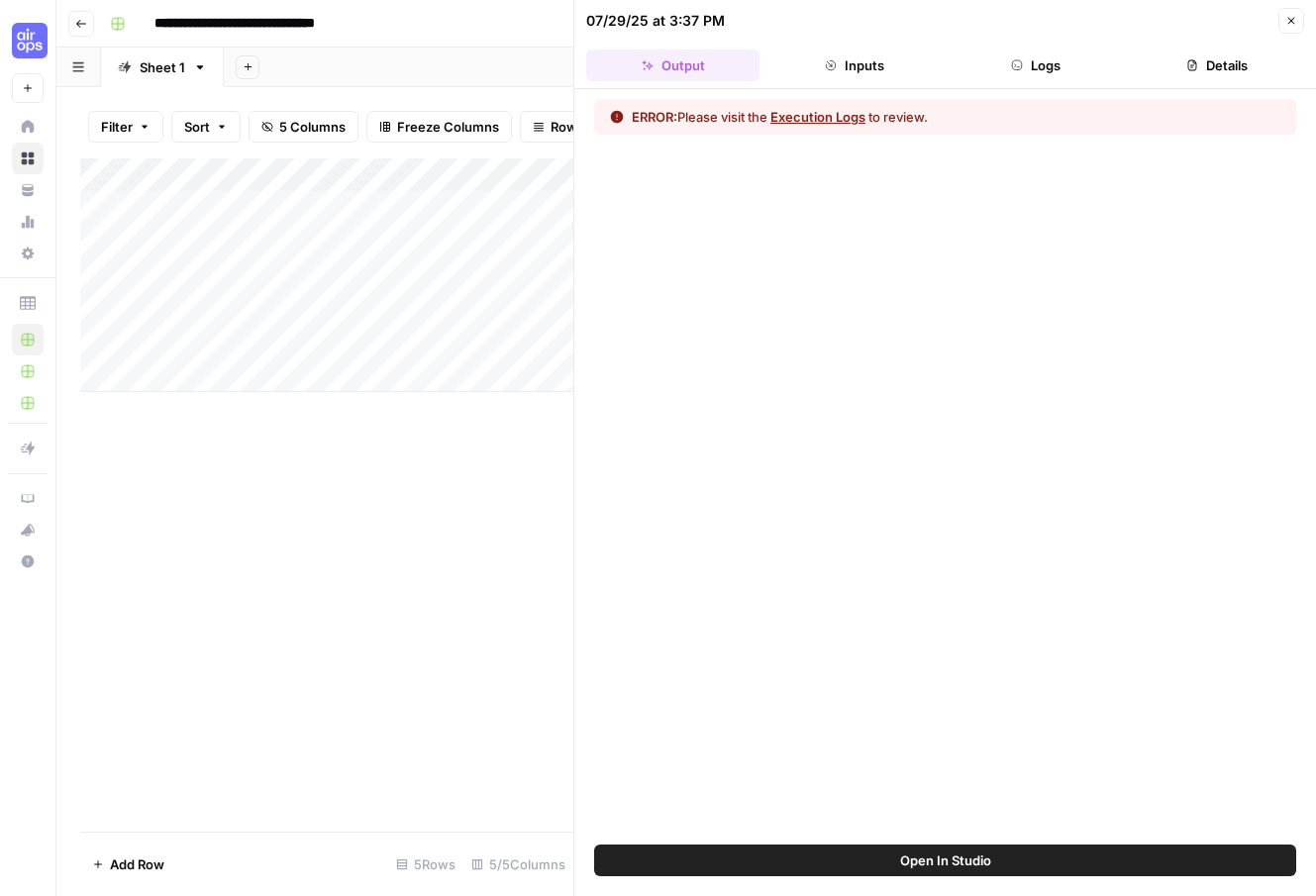 click on "Execution Logs" at bounding box center [818, 117] 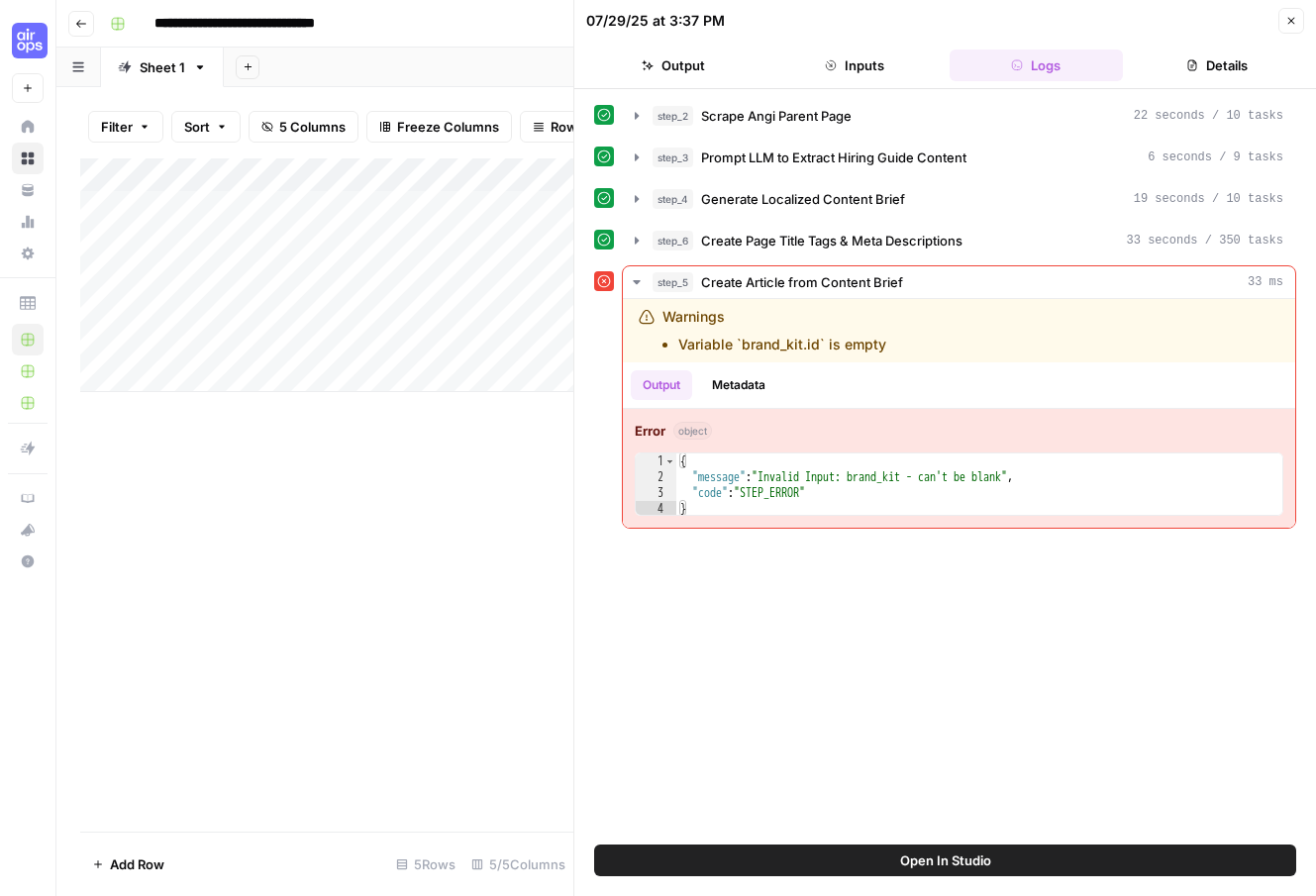 click on "Open In Studio" at bounding box center [946, 860] 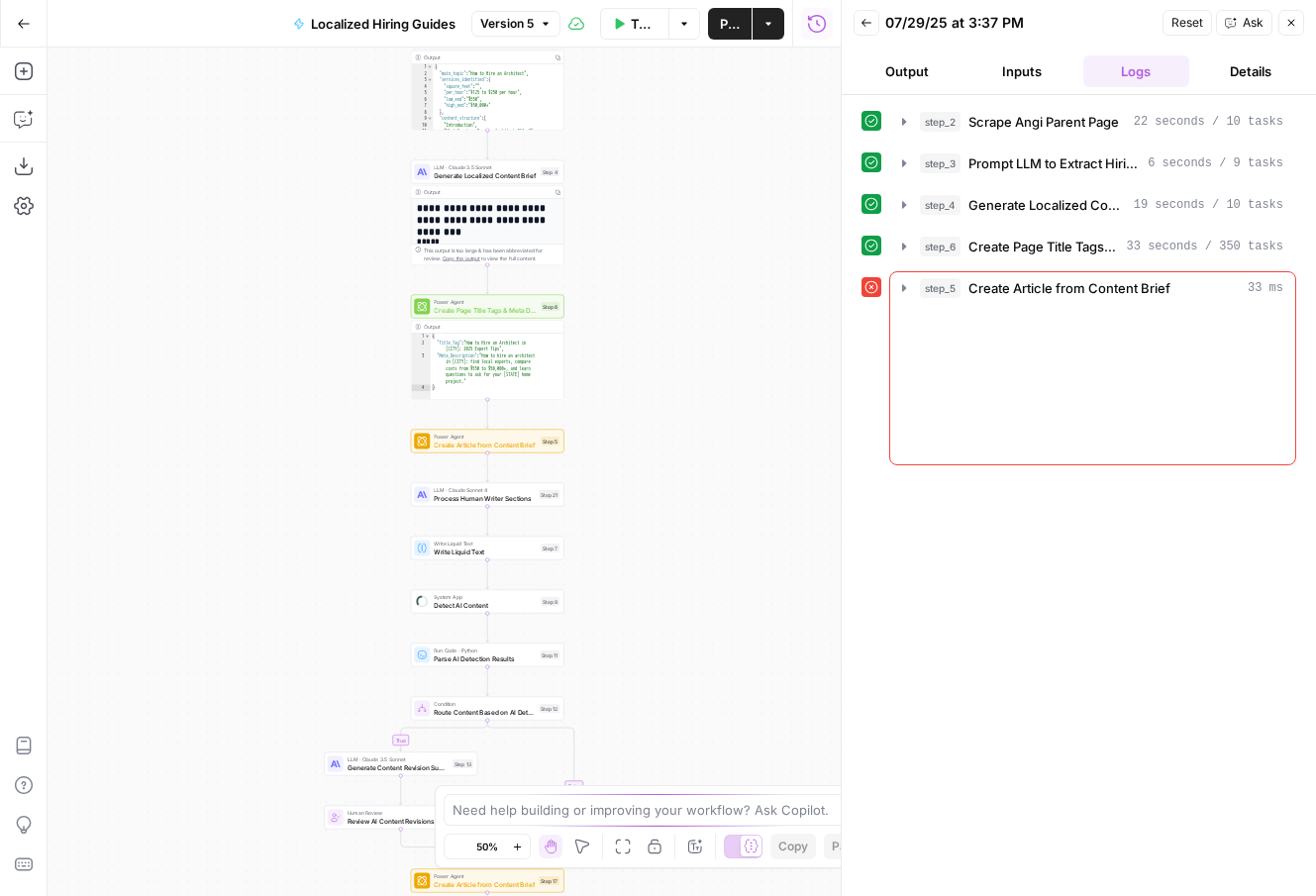 scroll, scrollTop: 0, scrollLeft: 0, axis: both 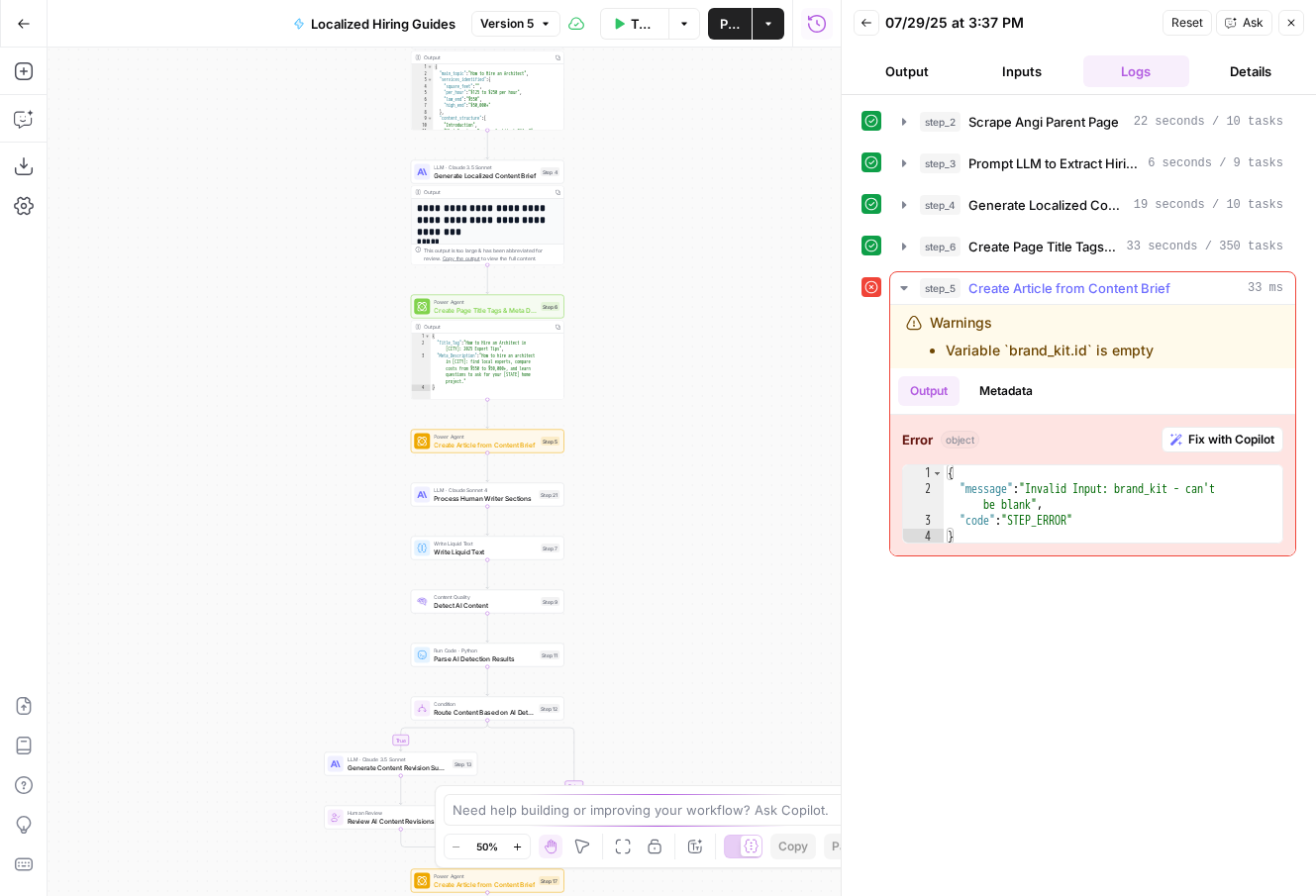 click on "Fix with Copilot" at bounding box center [1222, 440] 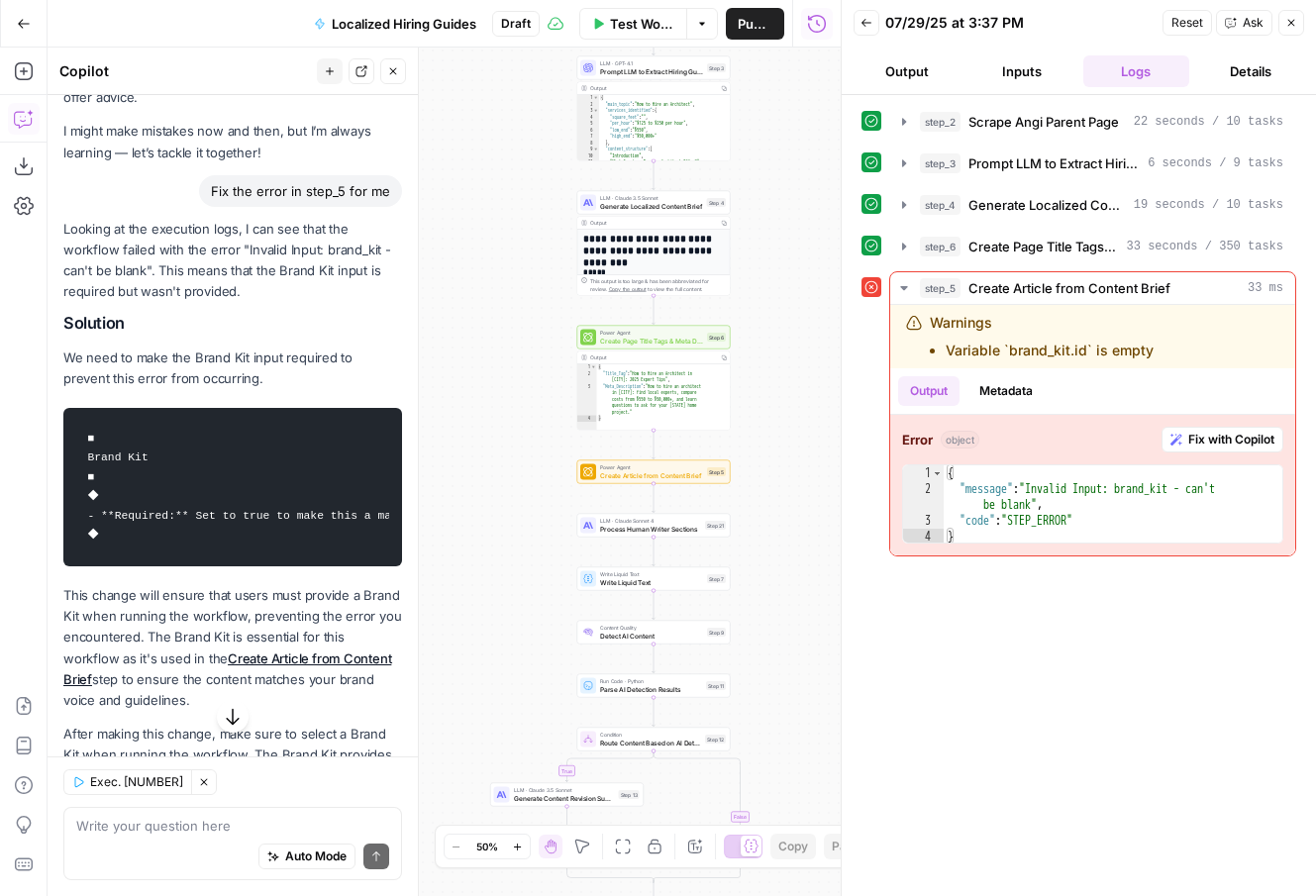 scroll, scrollTop: 0, scrollLeft: 0, axis: both 